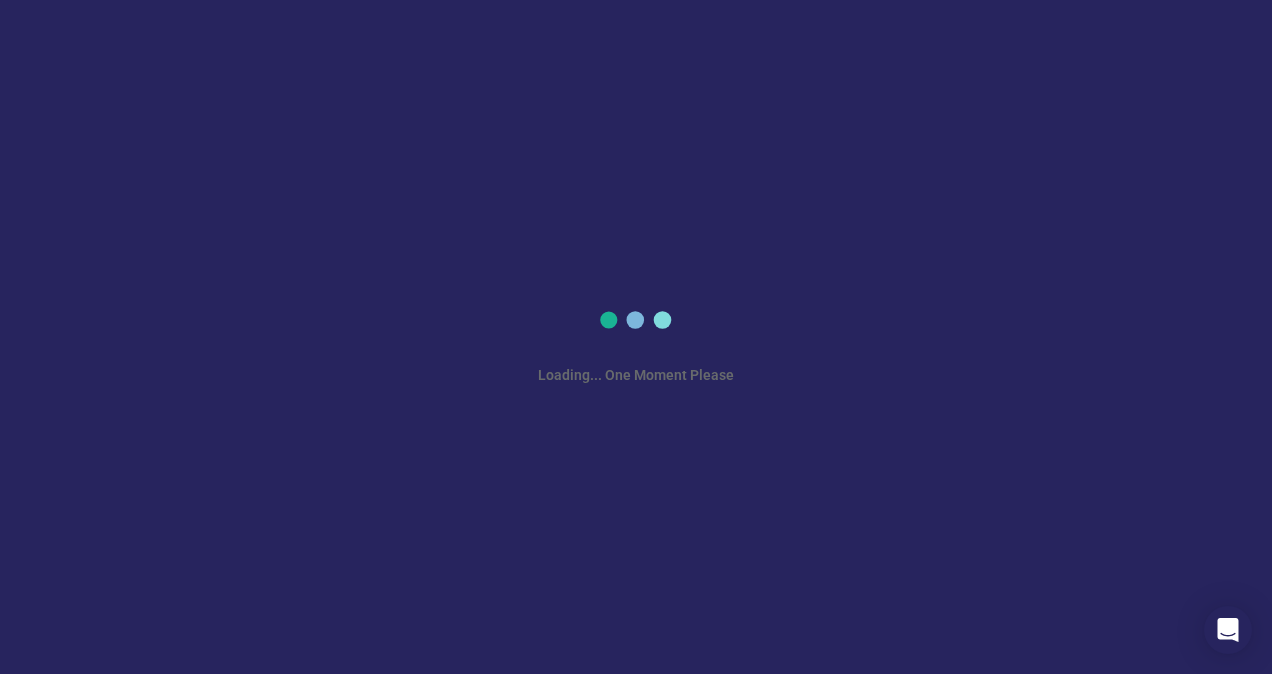 scroll, scrollTop: 0, scrollLeft: 0, axis: both 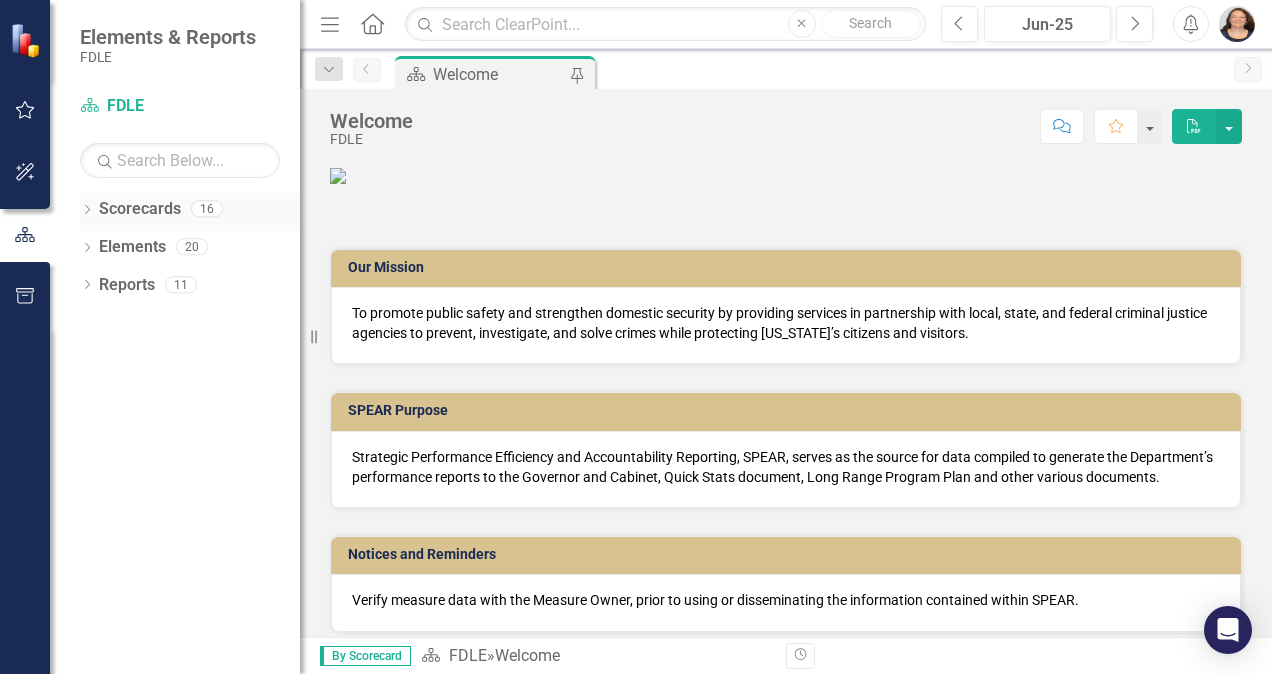 click on "Dropdown" 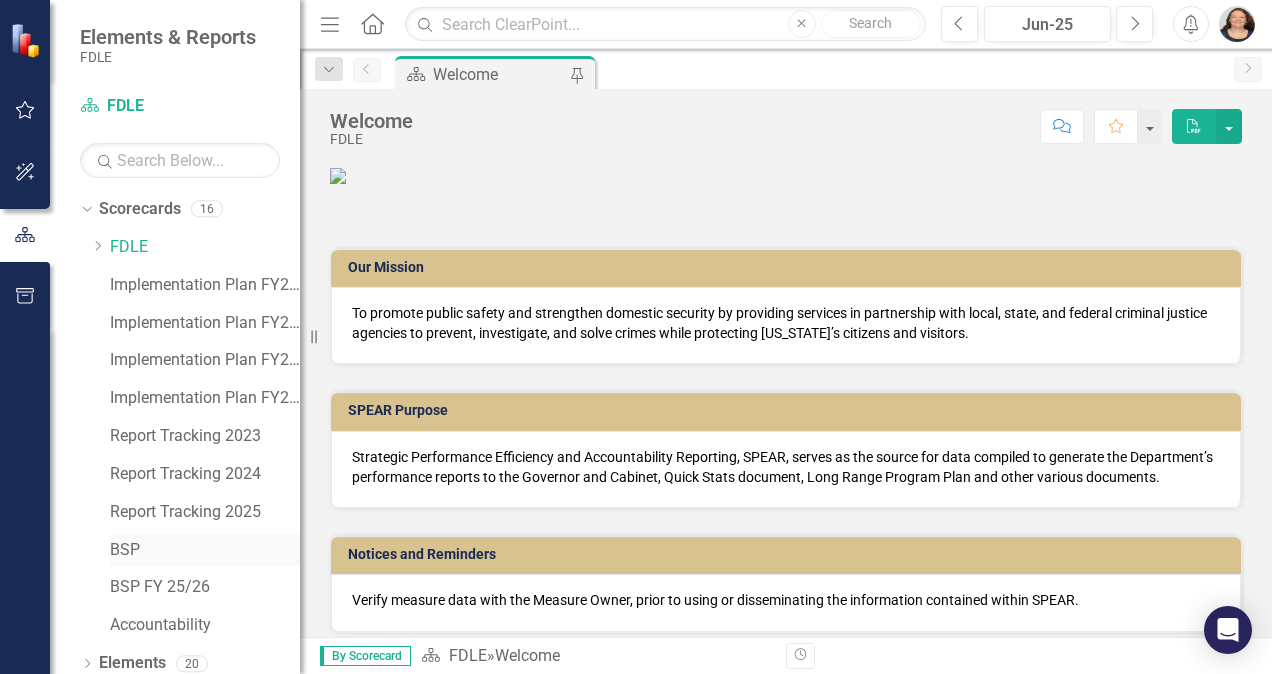 click on "BSP" at bounding box center [205, 550] 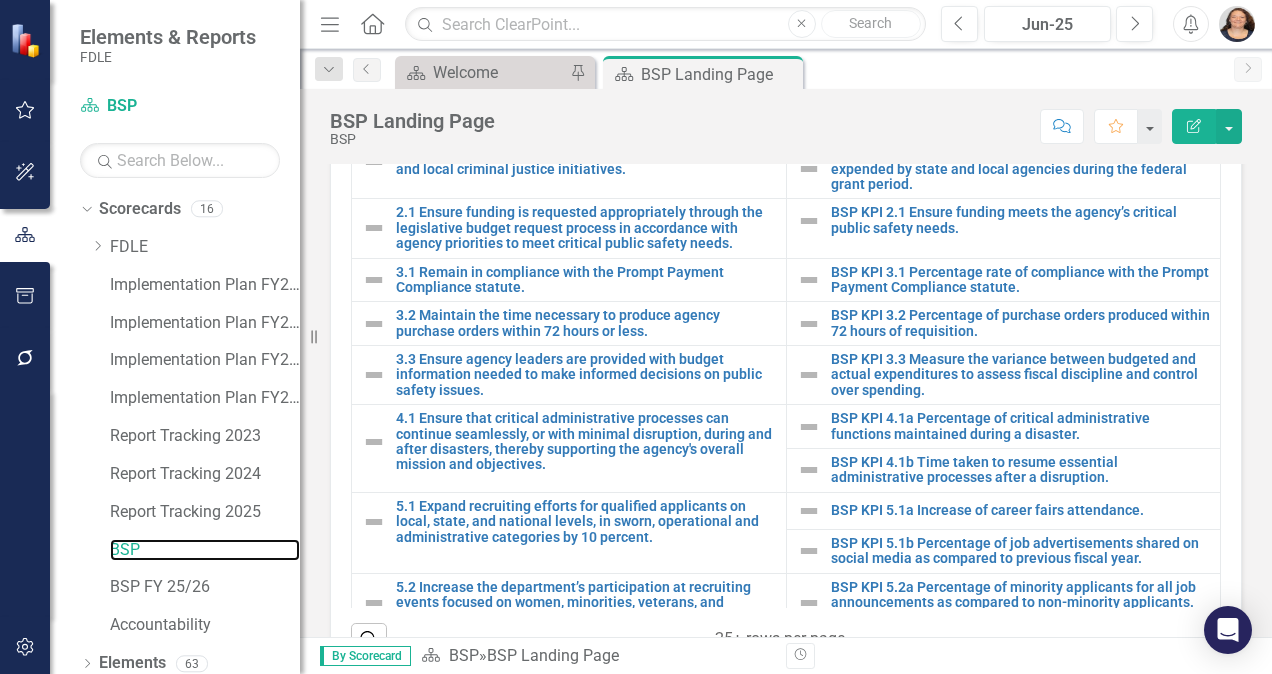 scroll, scrollTop: 788, scrollLeft: 0, axis: vertical 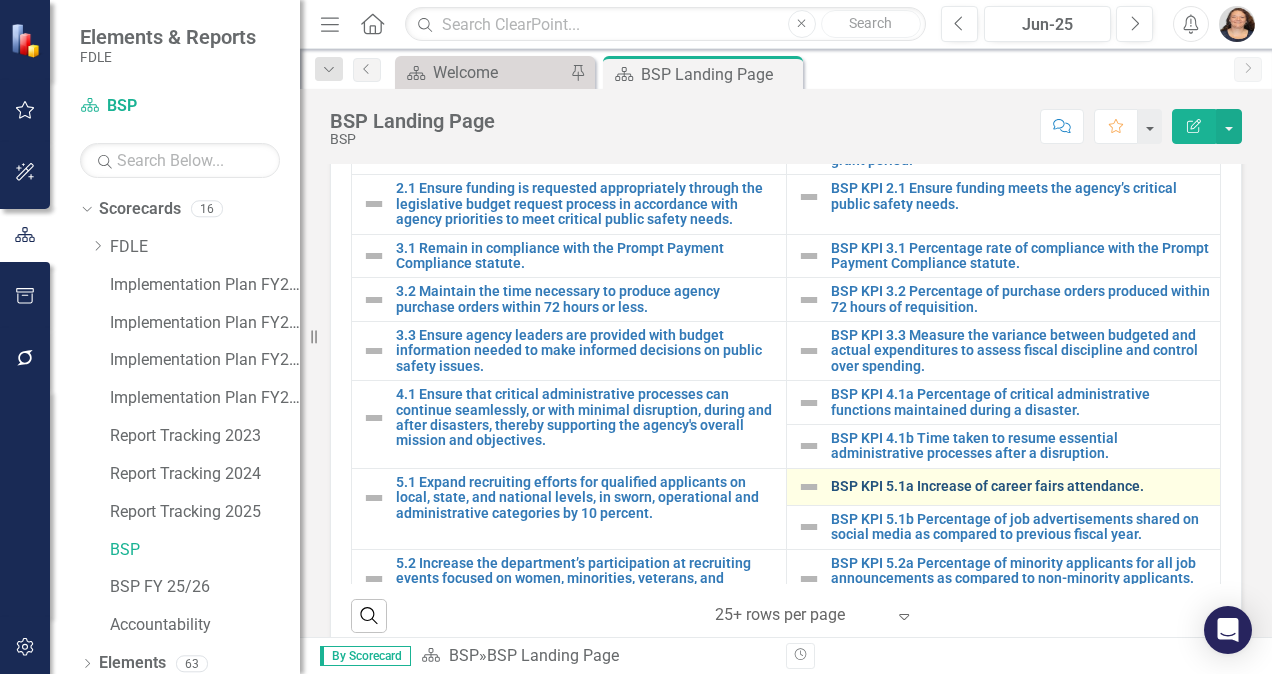 click on "BSP KPI 5.1a Increase of career fairs attendance." at bounding box center [1021, 486] 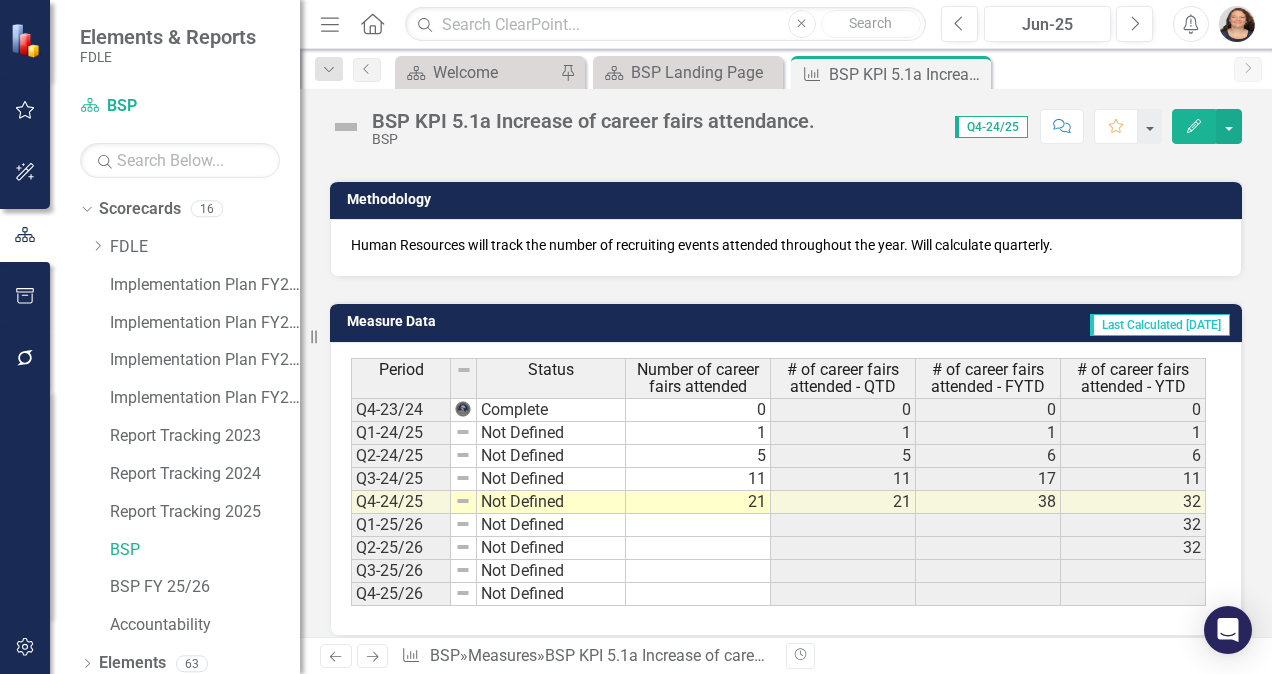 scroll, scrollTop: 520, scrollLeft: 0, axis: vertical 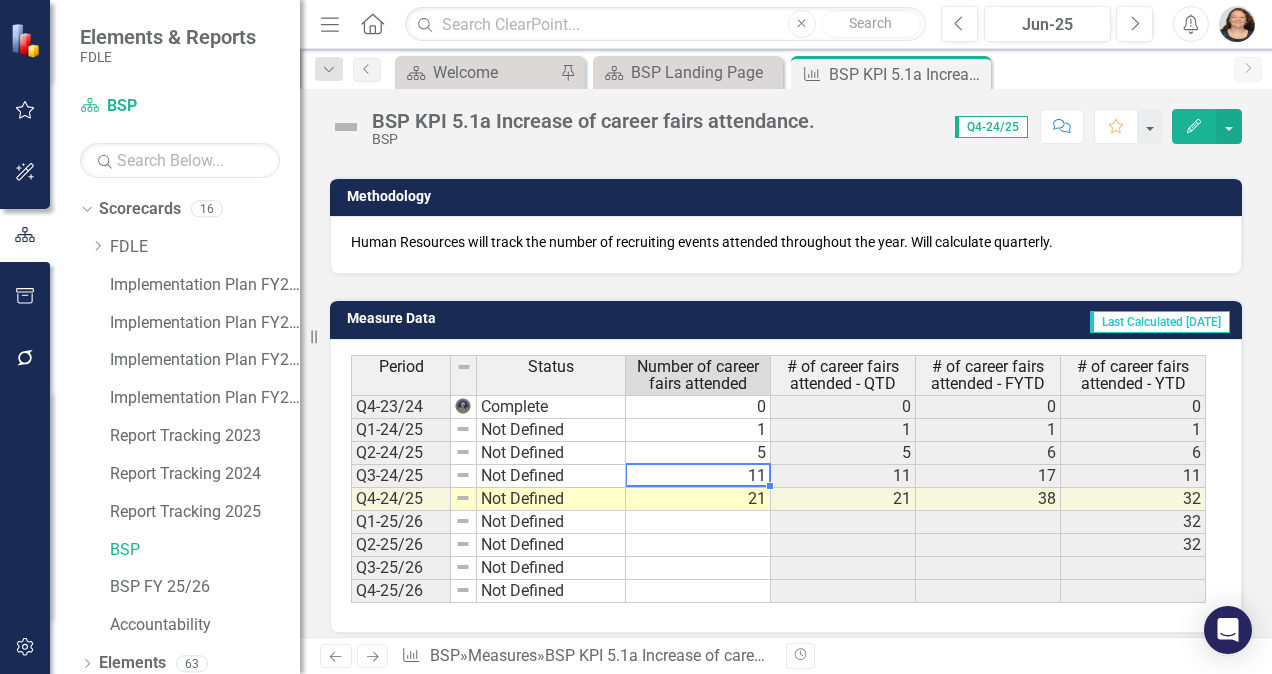 click on "11" at bounding box center (698, 476) 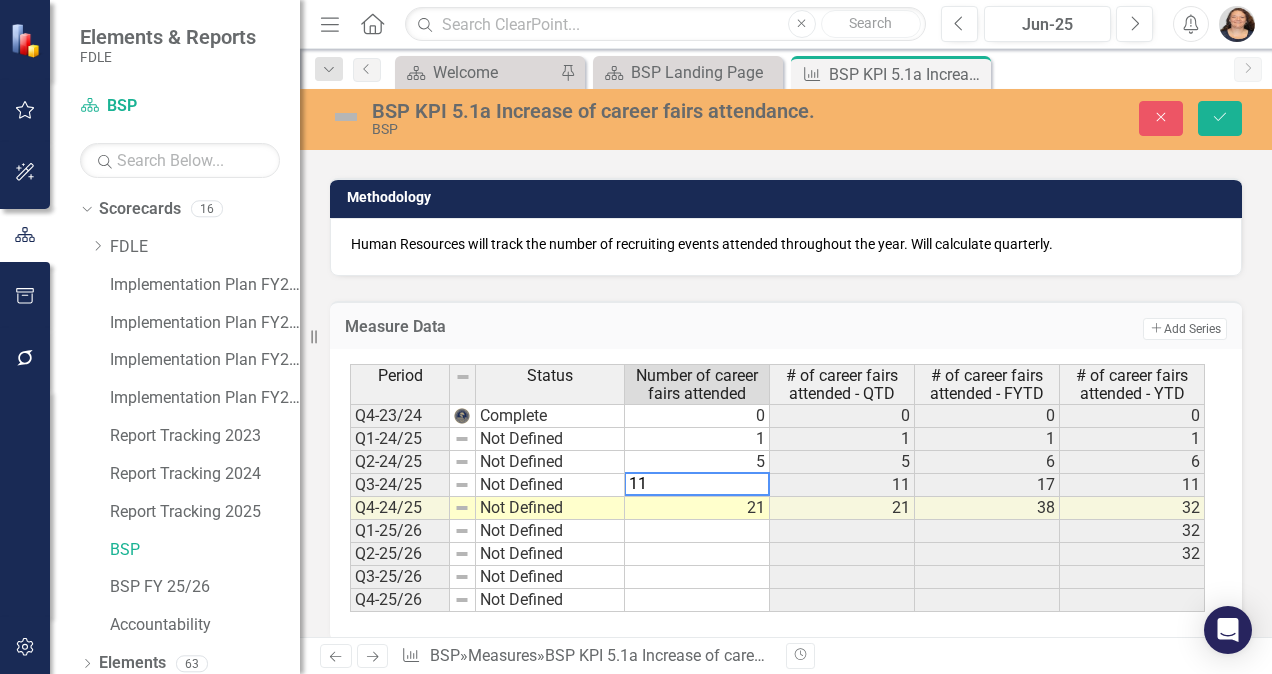 type on "1" 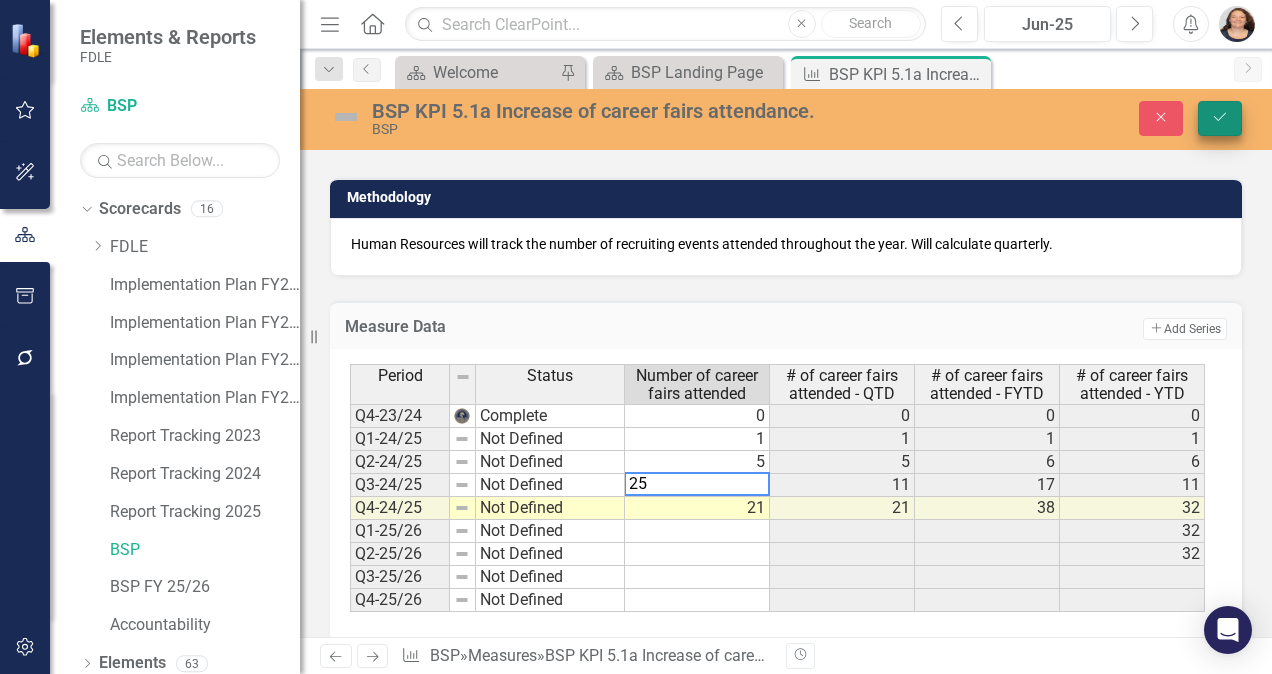 type on "25" 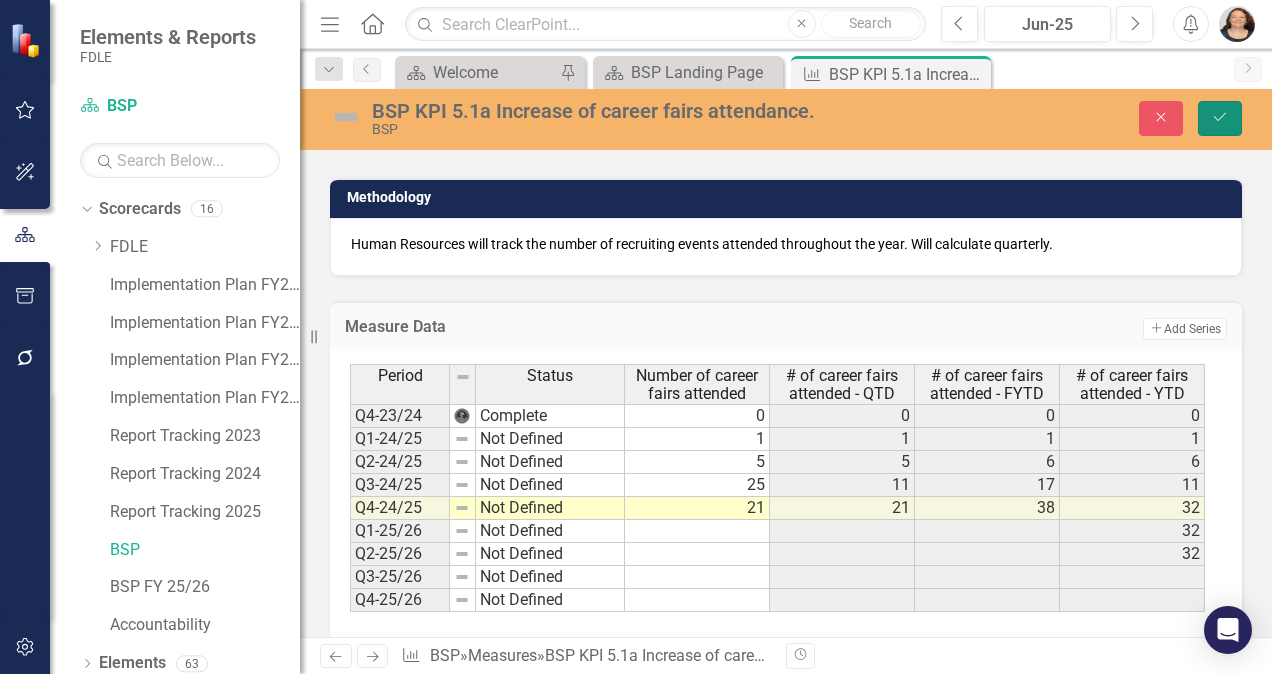 click on "Save" at bounding box center [1220, 118] 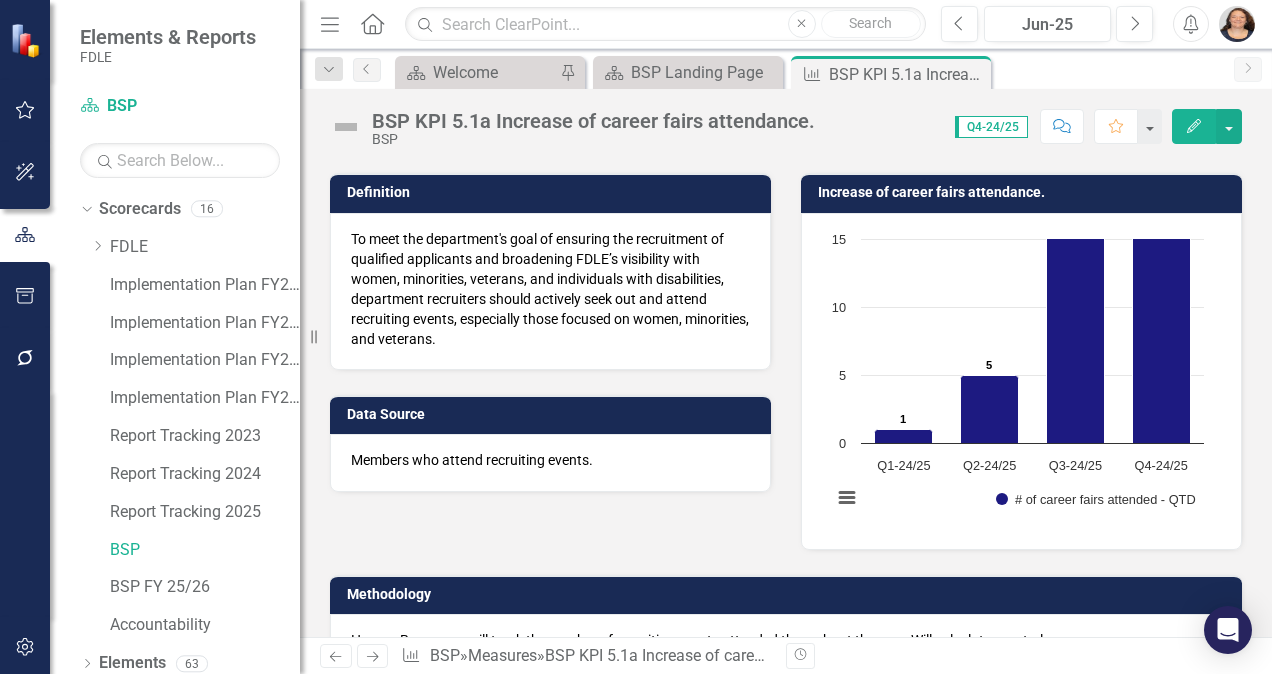 scroll, scrollTop: 48, scrollLeft: 0, axis: vertical 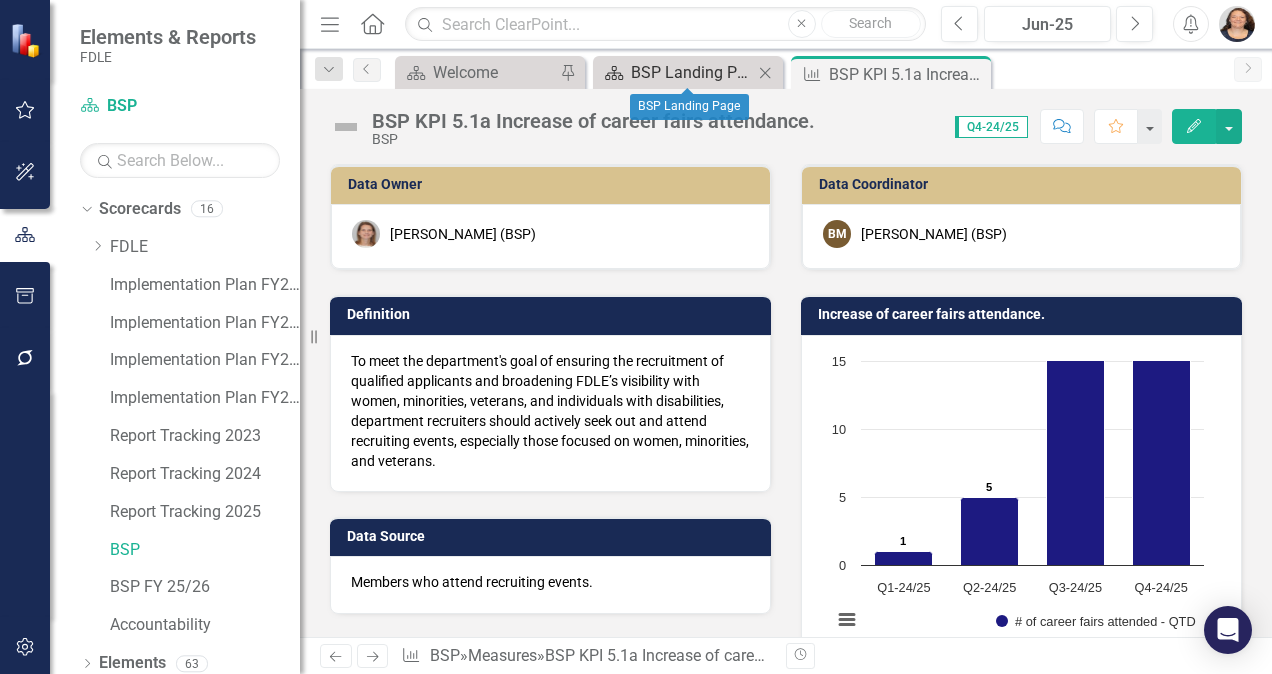 click on "BSP Landing Page" at bounding box center [692, 72] 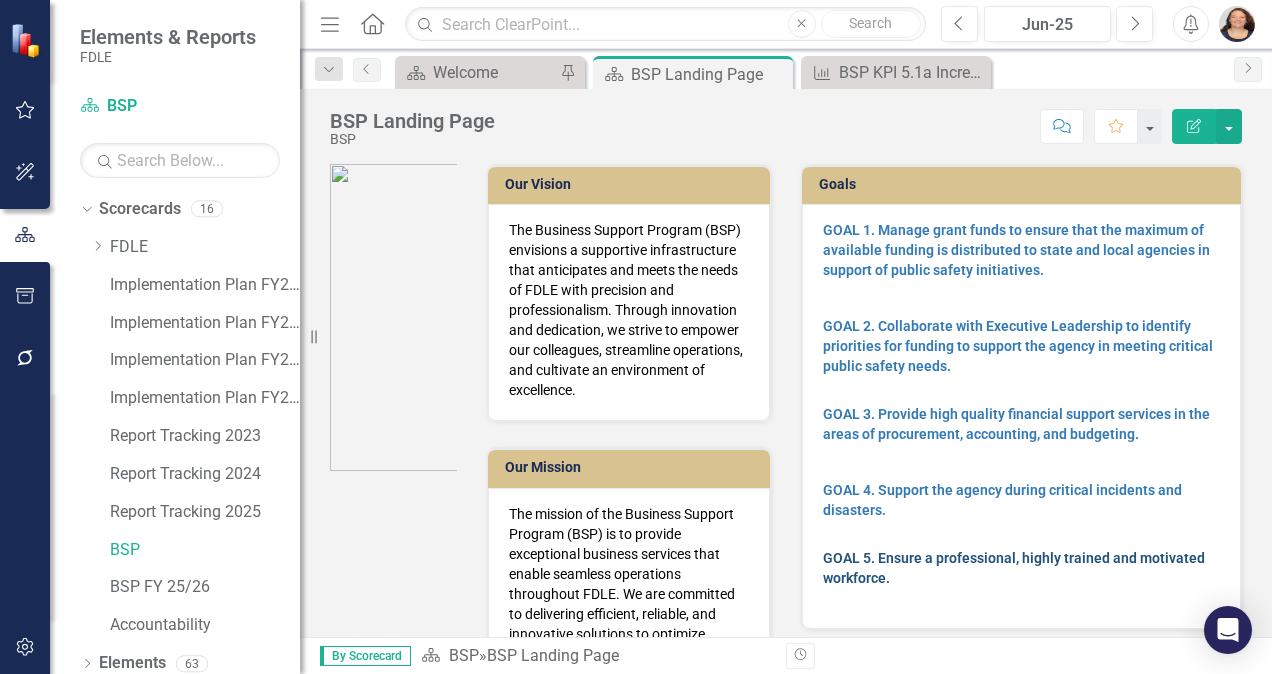click on "GOAL 5. Ensure a professional, highly trained and motivated workforce." at bounding box center [1014, 568] 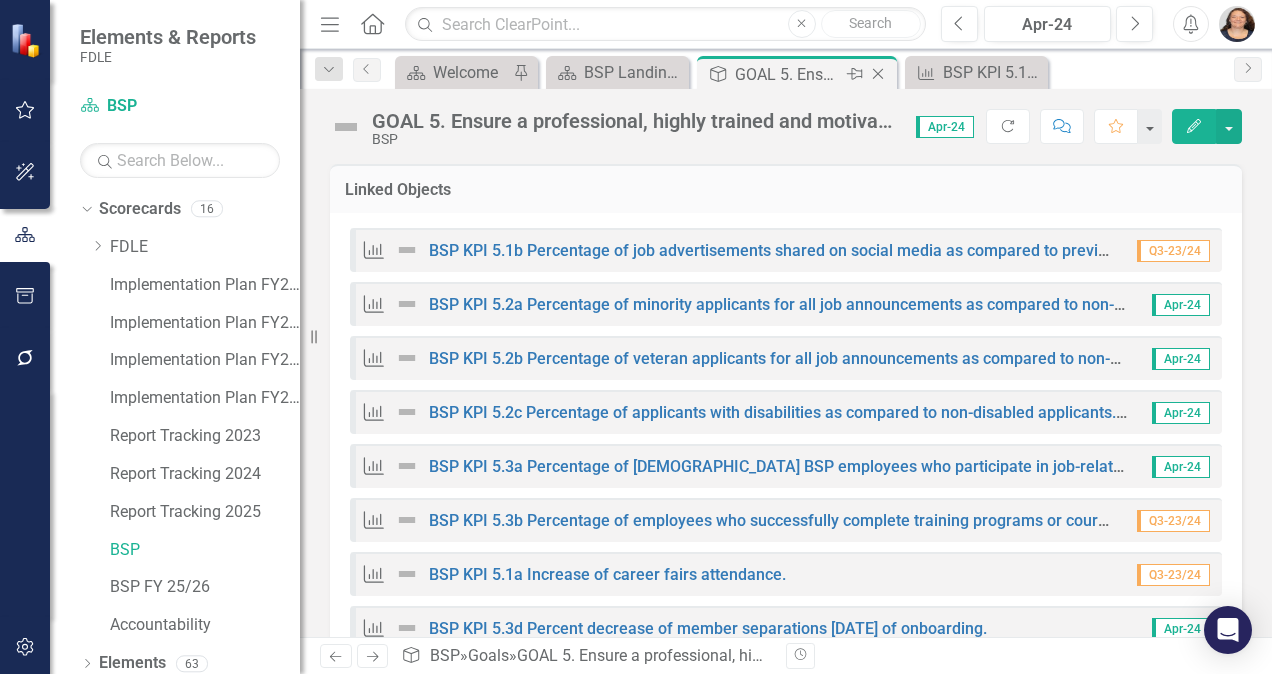 click on "Close" 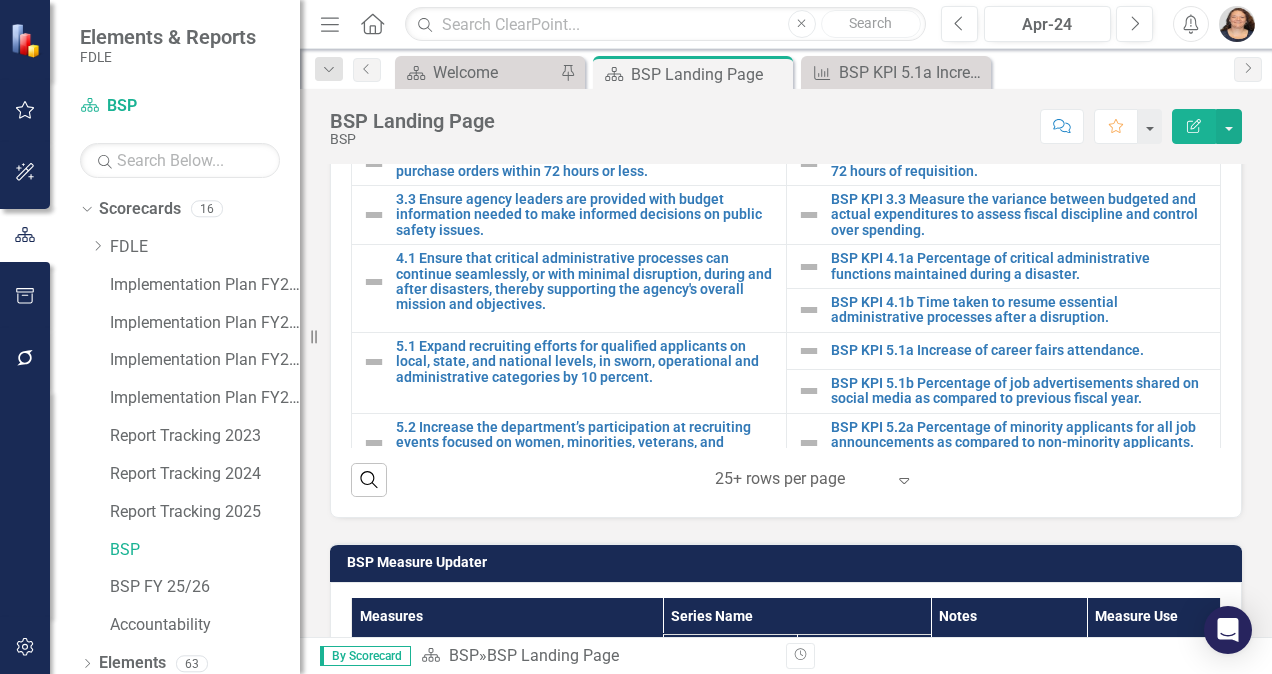 scroll, scrollTop: 907, scrollLeft: 0, axis: vertical 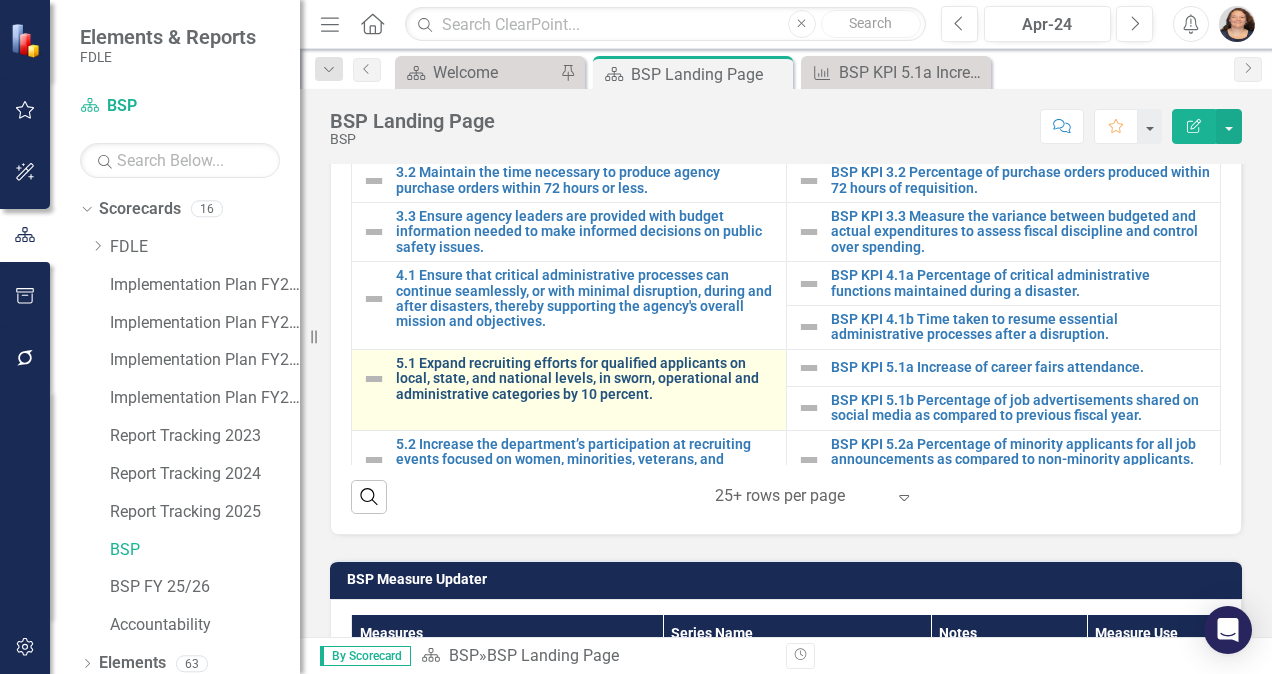 click on "5.1 Expand recruiting efforts for qualified applicants on local, state, and national levels, in sworn, operational and administrative categories by 10 percent." at bounding box center [586, 379] 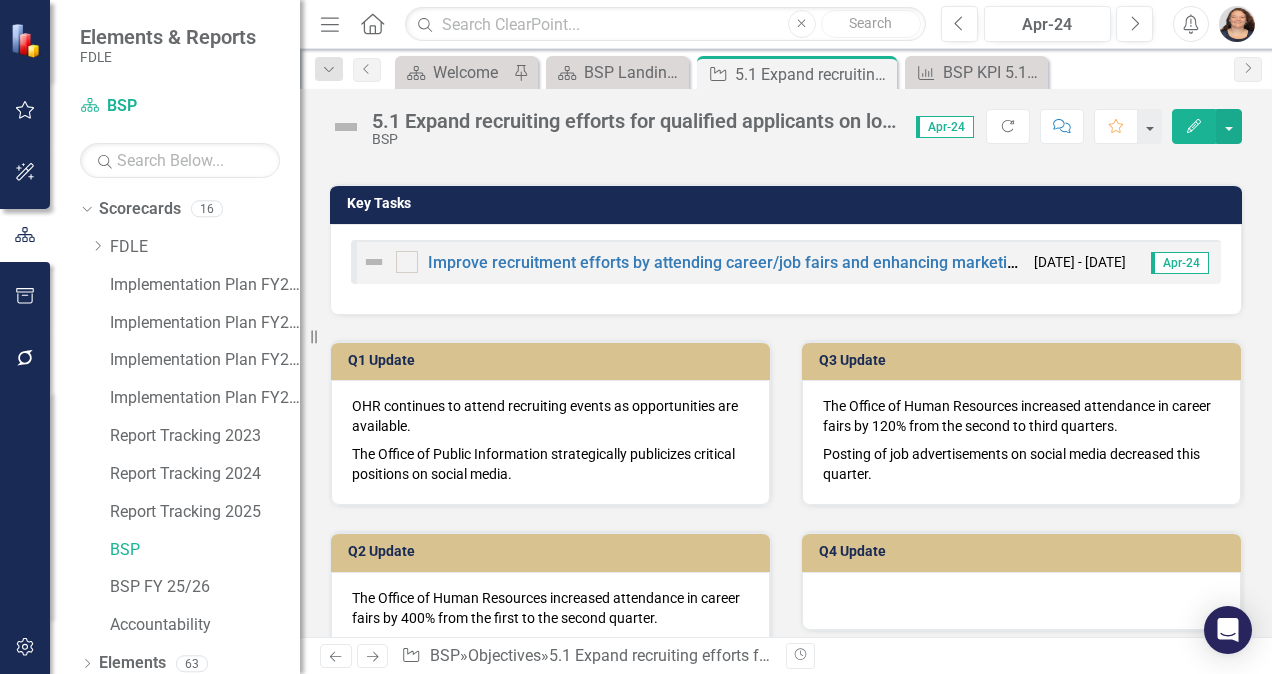 scroll, scrollTop: 116, scrollLeft: 0, axis: vertical 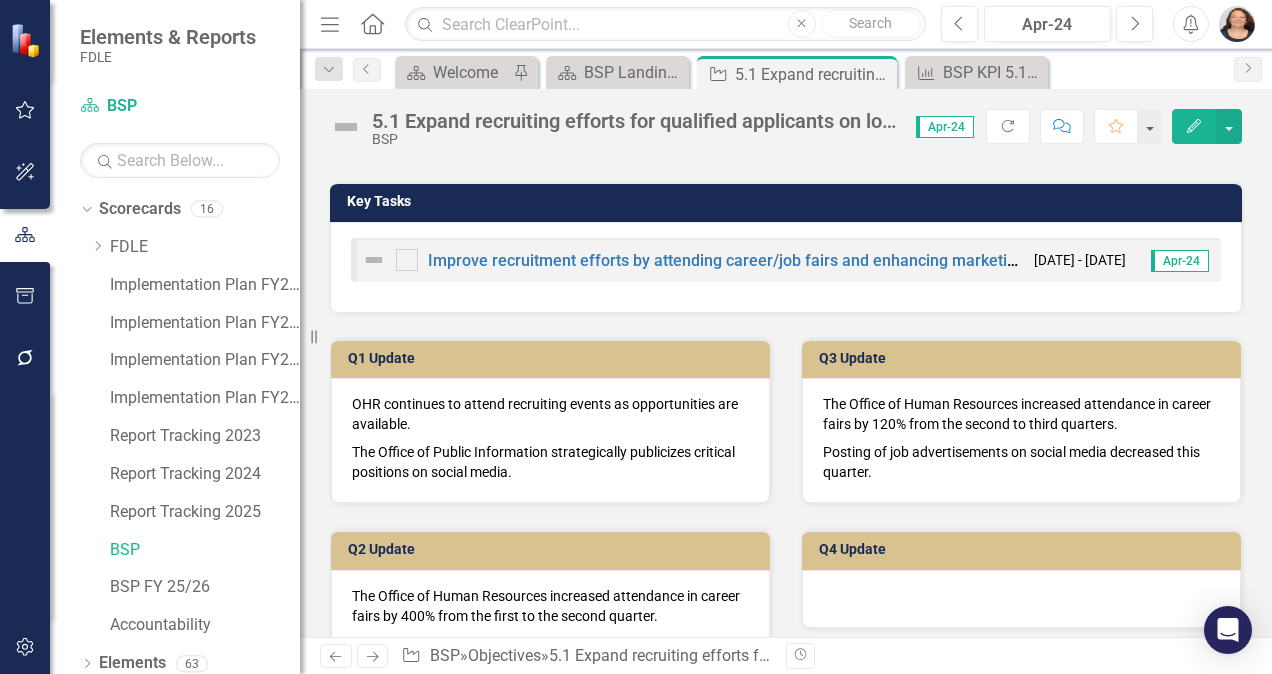 click on "The Office of Human Resources increased attendance in career fairs by 120% from the second to third quarters." at bounding box center (1021, 416) 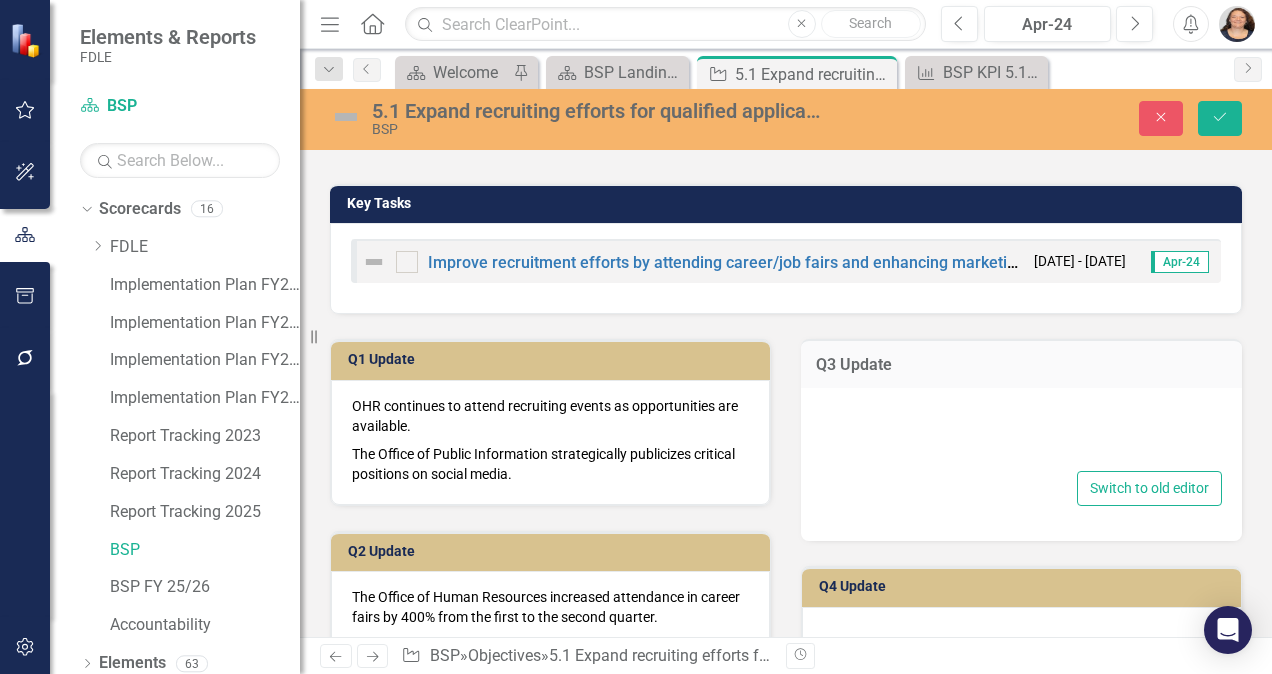 type on "<p>The Office of Human Resources increased attendance in career fairs by 120% from the second to third quarters.&nbsp;</p>
<p>Posting of job advertisements on social media decreased this quarter.&nbsp;</p>" 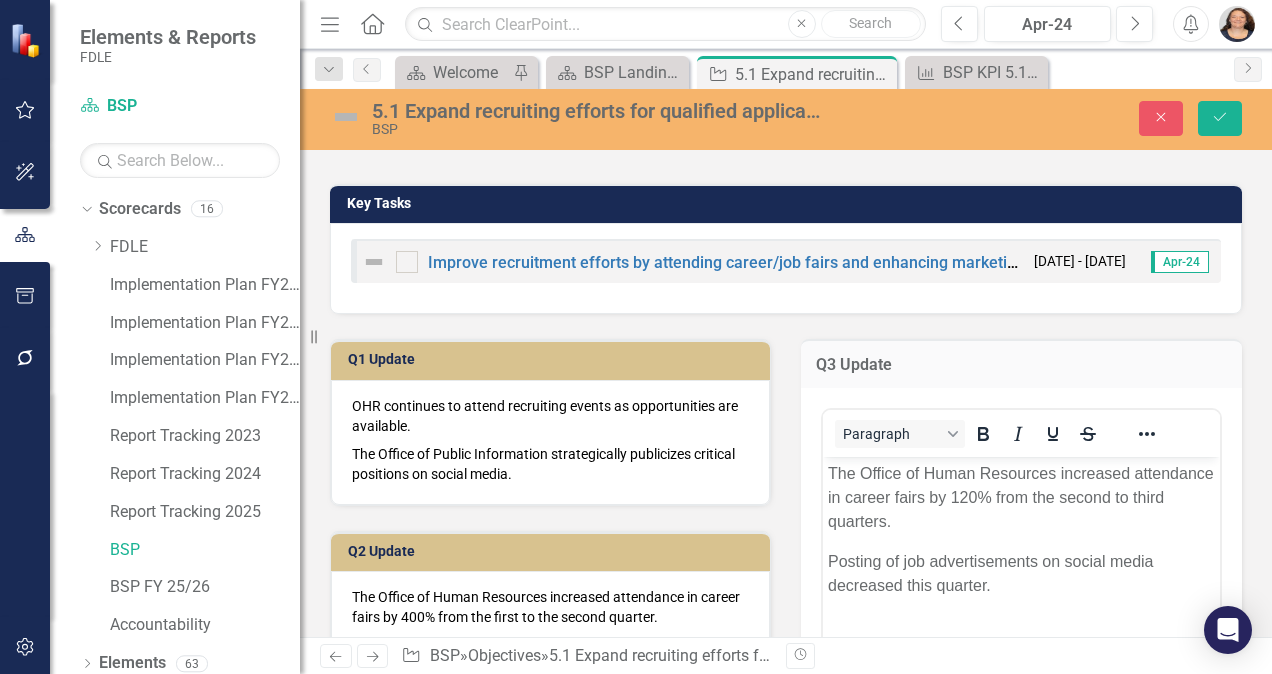 scroll, scrollTop: 0, scrollLeft: 0, axis: both 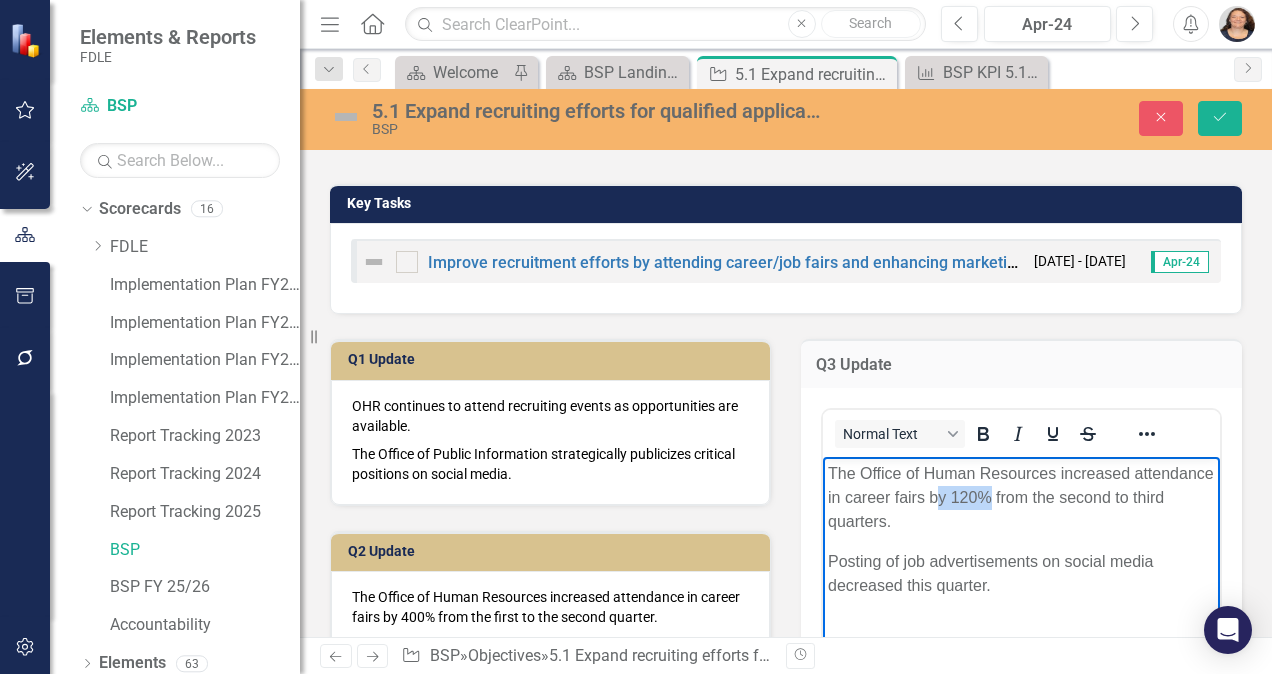 drag, startPoint x: 1017, startPoint y: 495, endPoint x: 1076, endPoint y: 502, distance: 59.413803 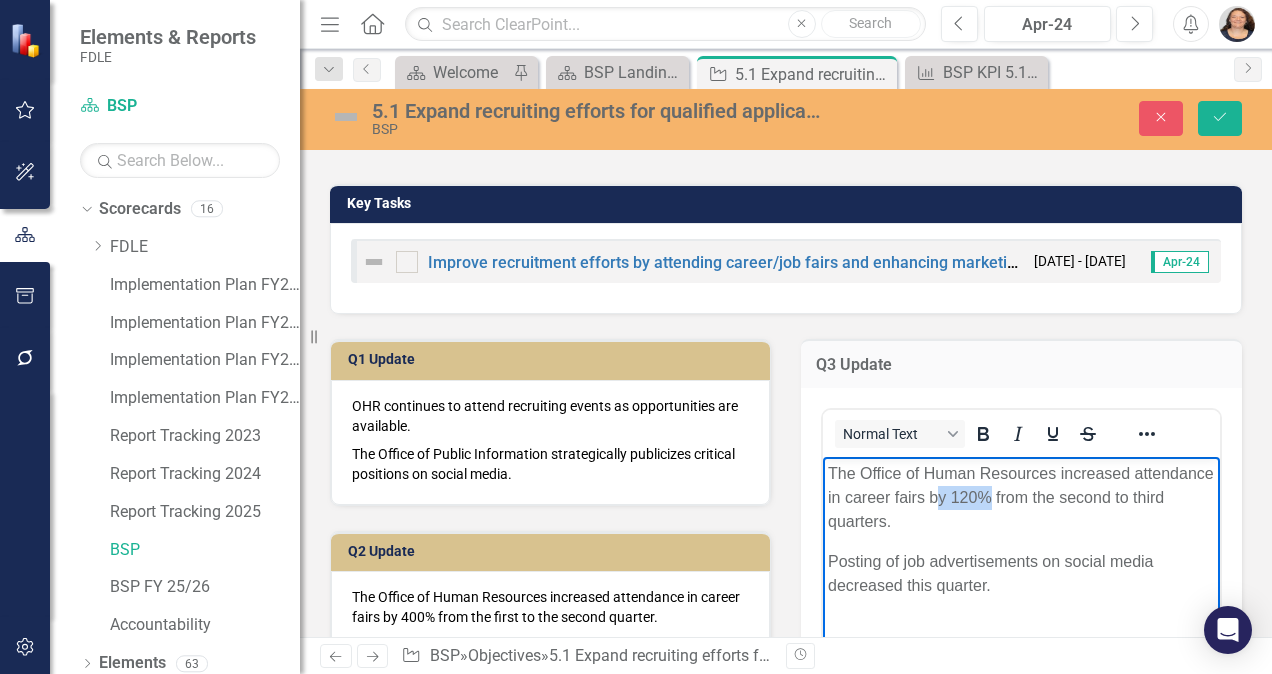 click on "The Office of Human Resources increased attendance in career fairs by 120% from the second to third quarters." at bounding box center [1021, 497] 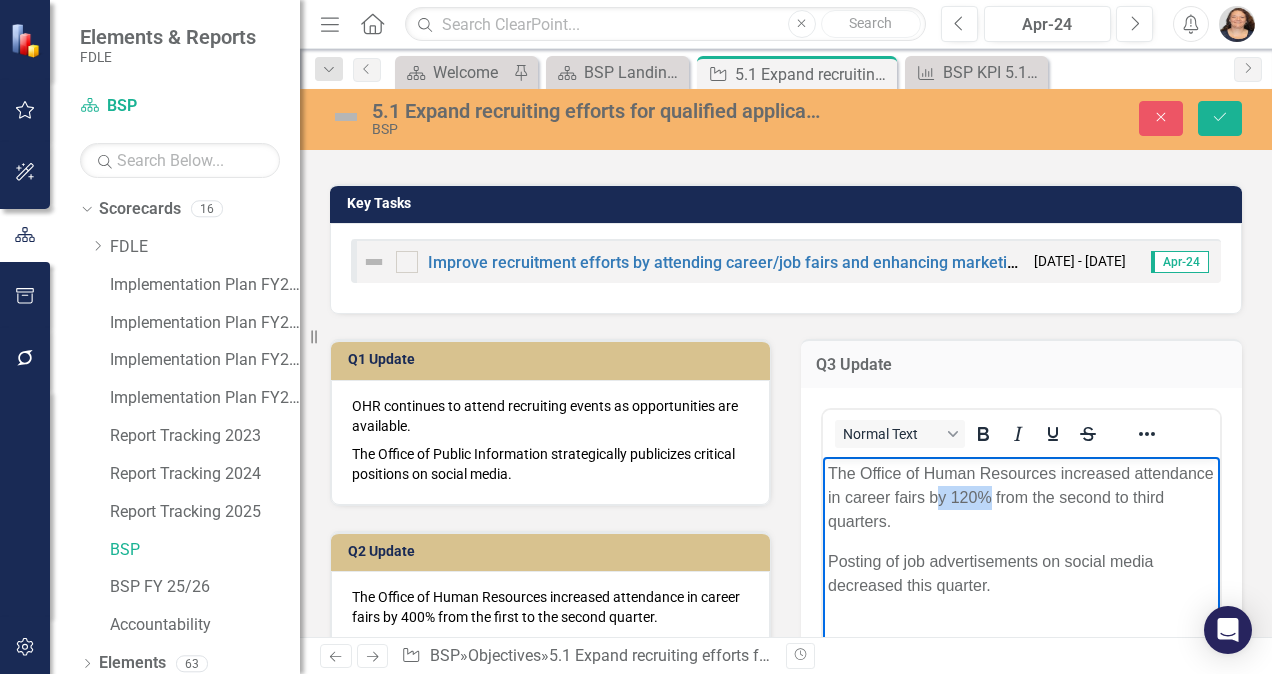 type 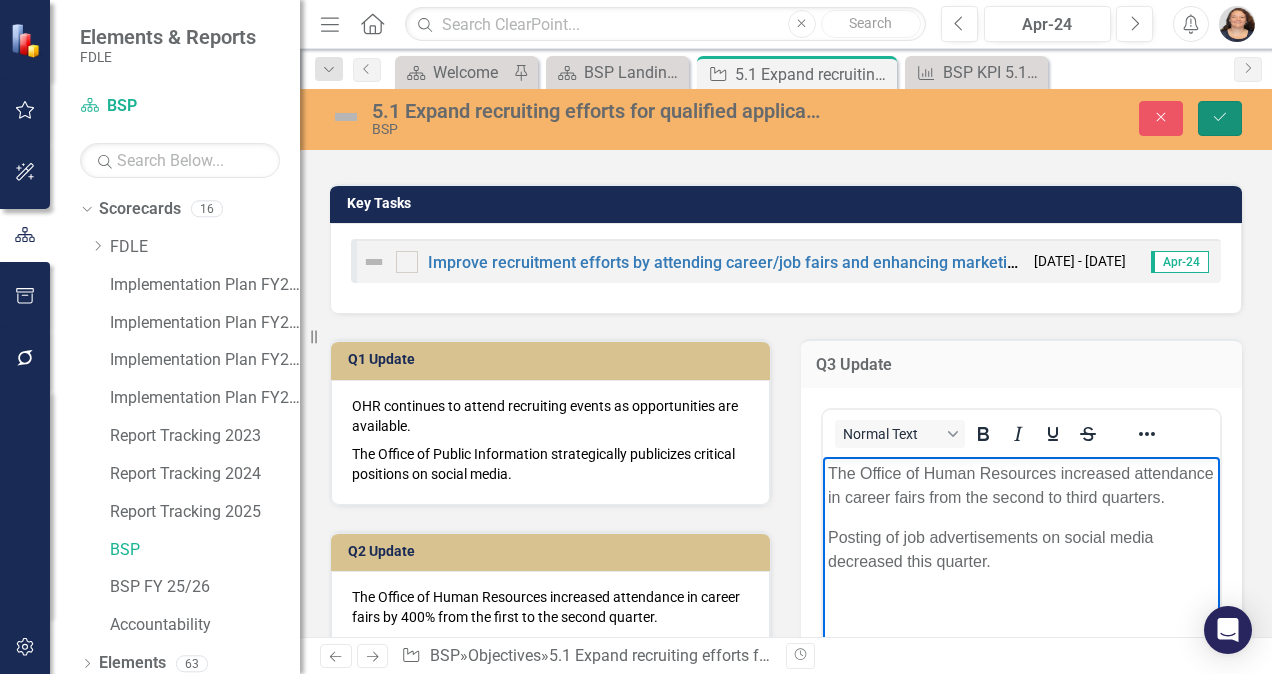 click on "Save" at bounding box center [1220, 118] 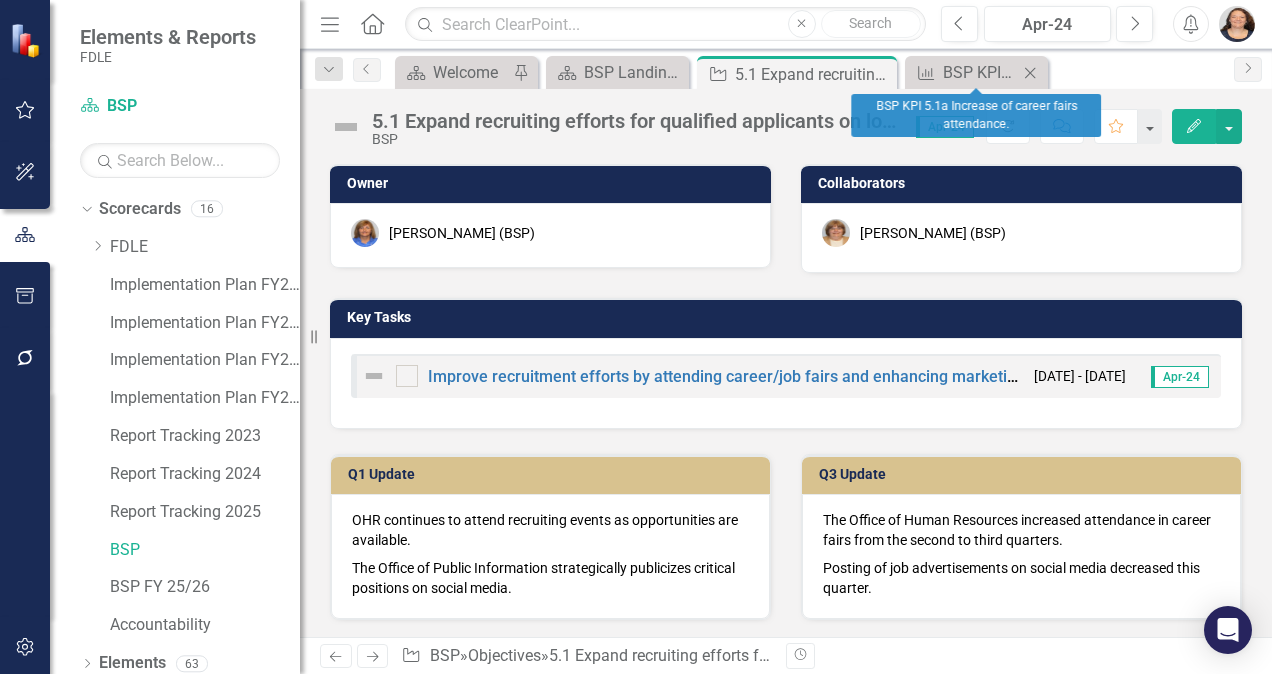 click on "Close" 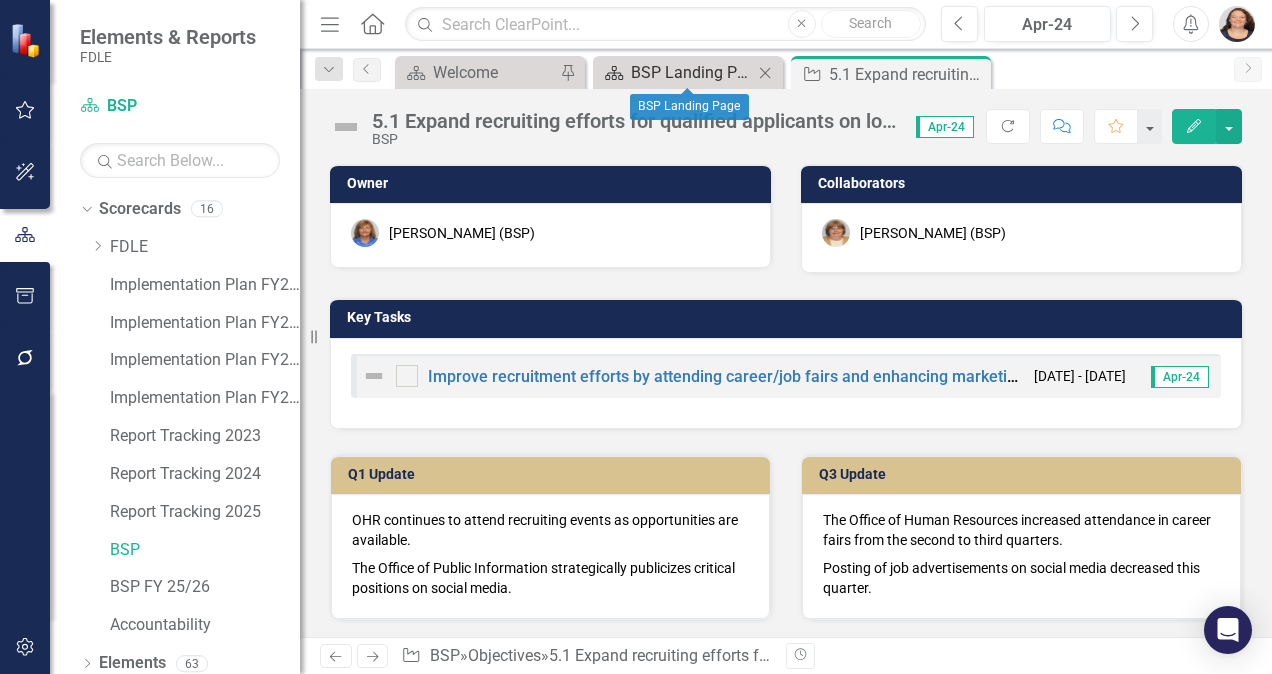 click on "BSP Landing Page" at bounding box center [692, 72] 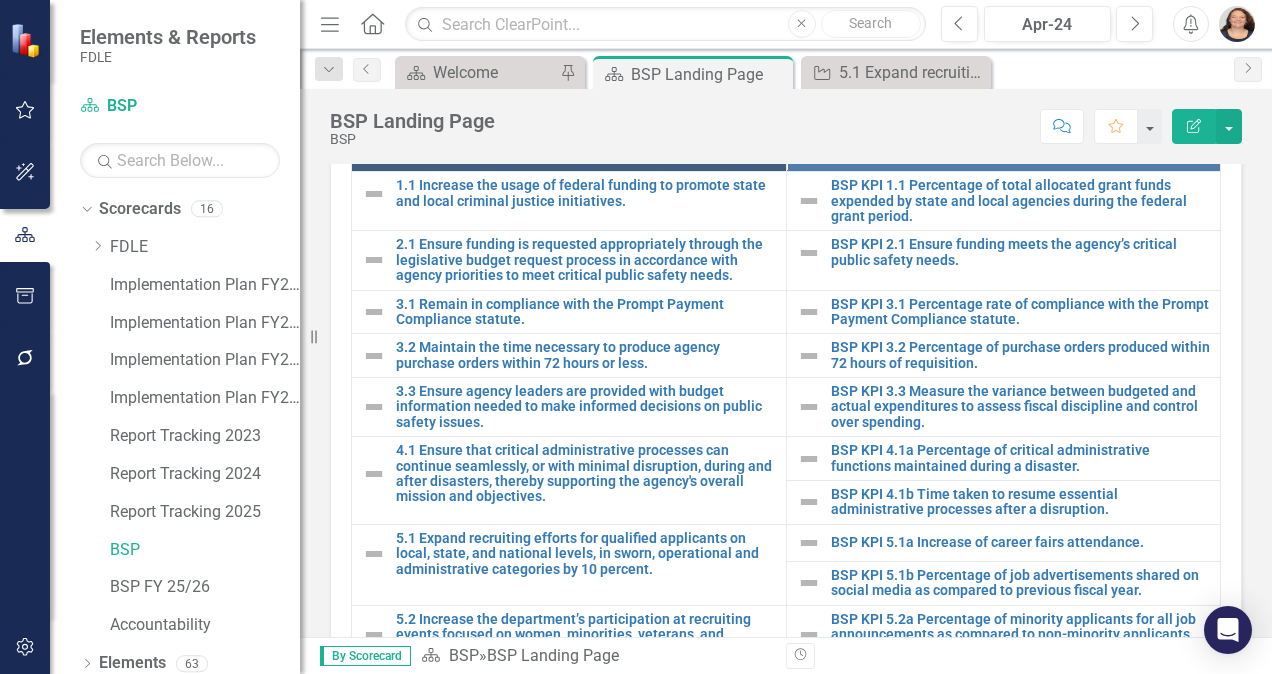 scroll, scrollTop: 760, scrollLeft: 0, axis: vertical 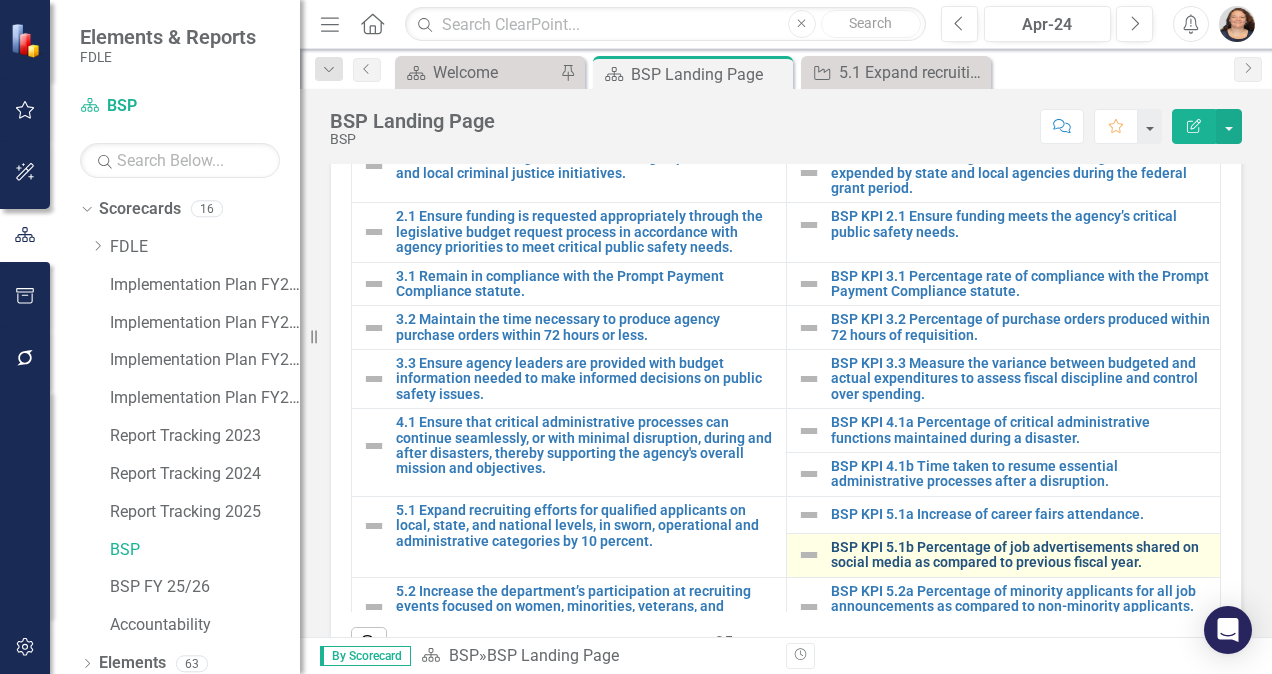 click on "BSP KPI 5.1b Percentage of job advertisements shared on social media as compared to previous fiscal year." at bounding box center (1021, 555) 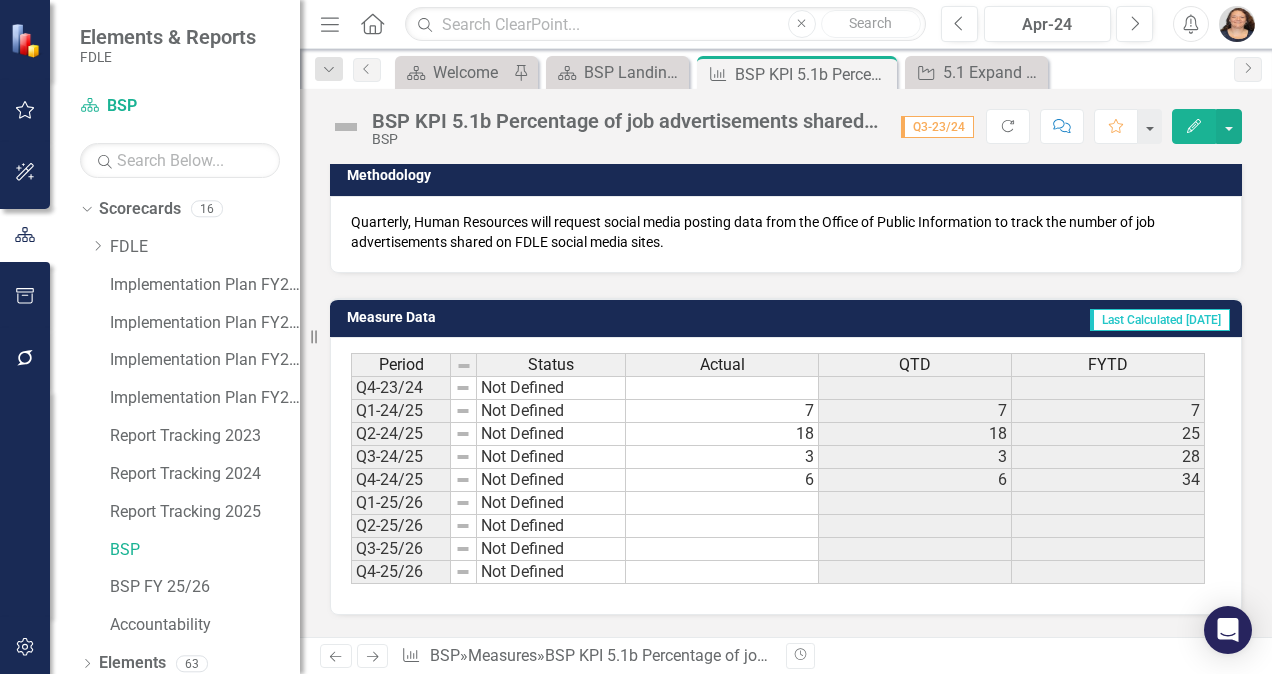 scroll, scrollTop: 552, scrollLeft: 0, axis: vertical 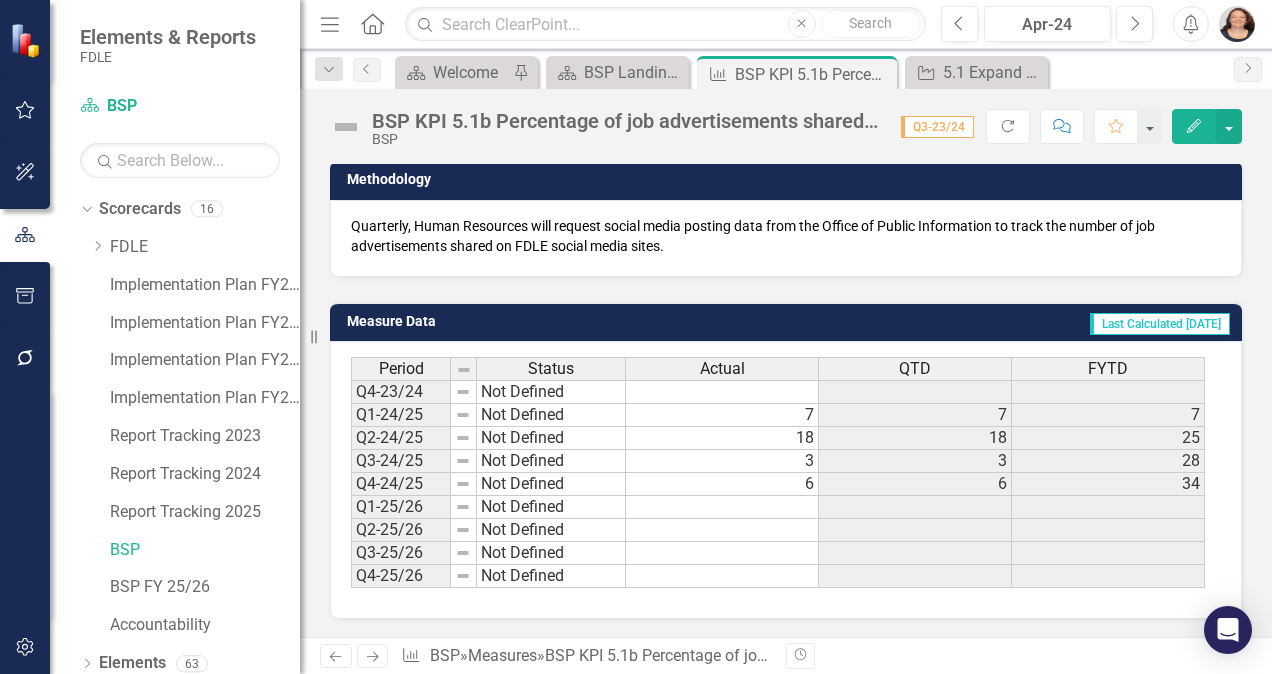 click on "3" at bounding box center [722, 461] 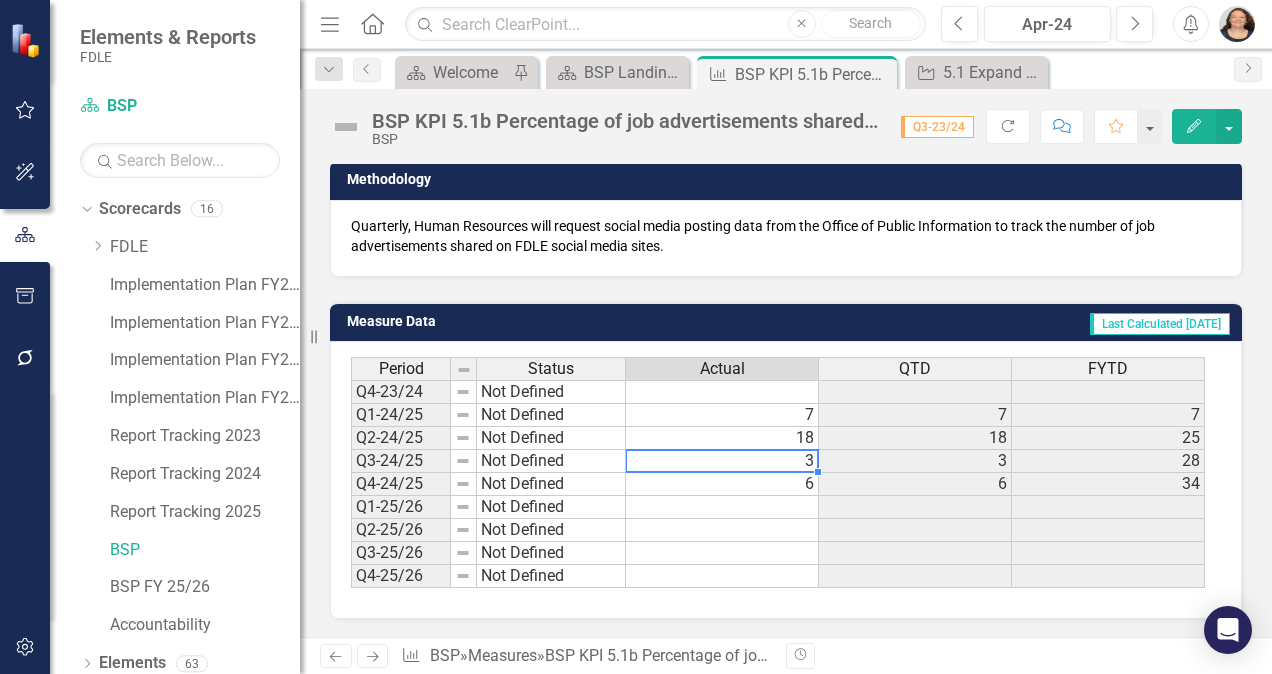 click on "3" at bounding box center (722, 461) 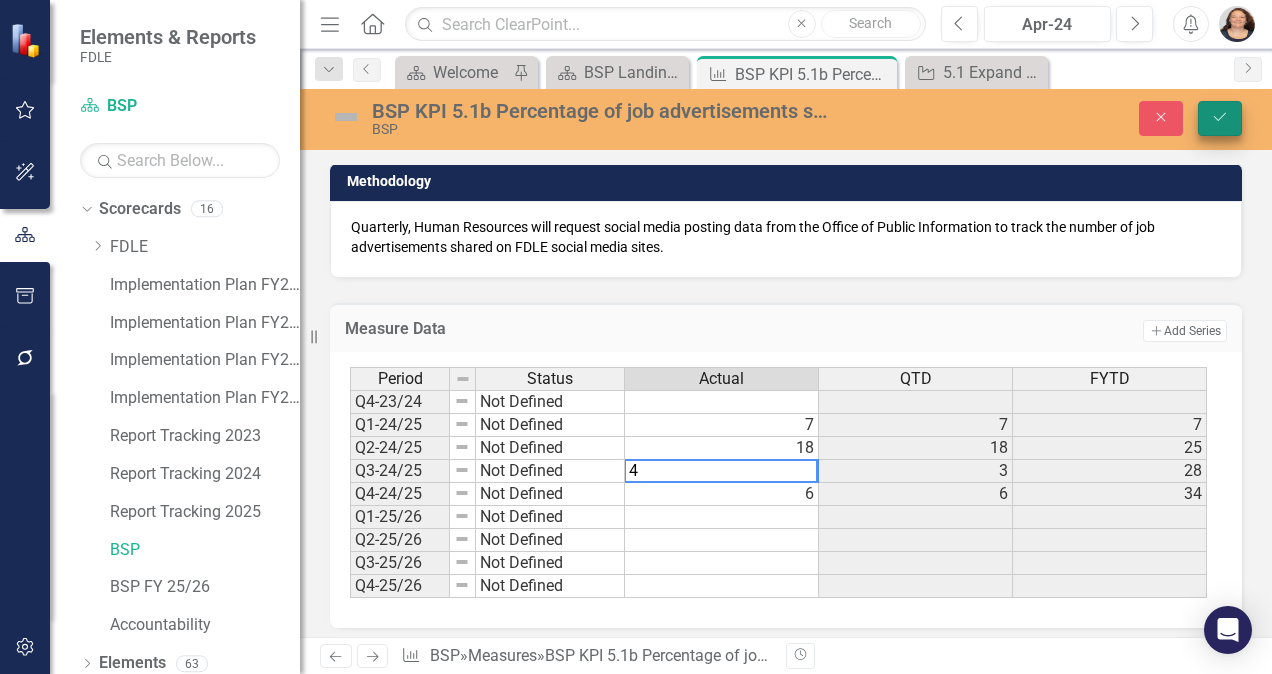 type on "4" 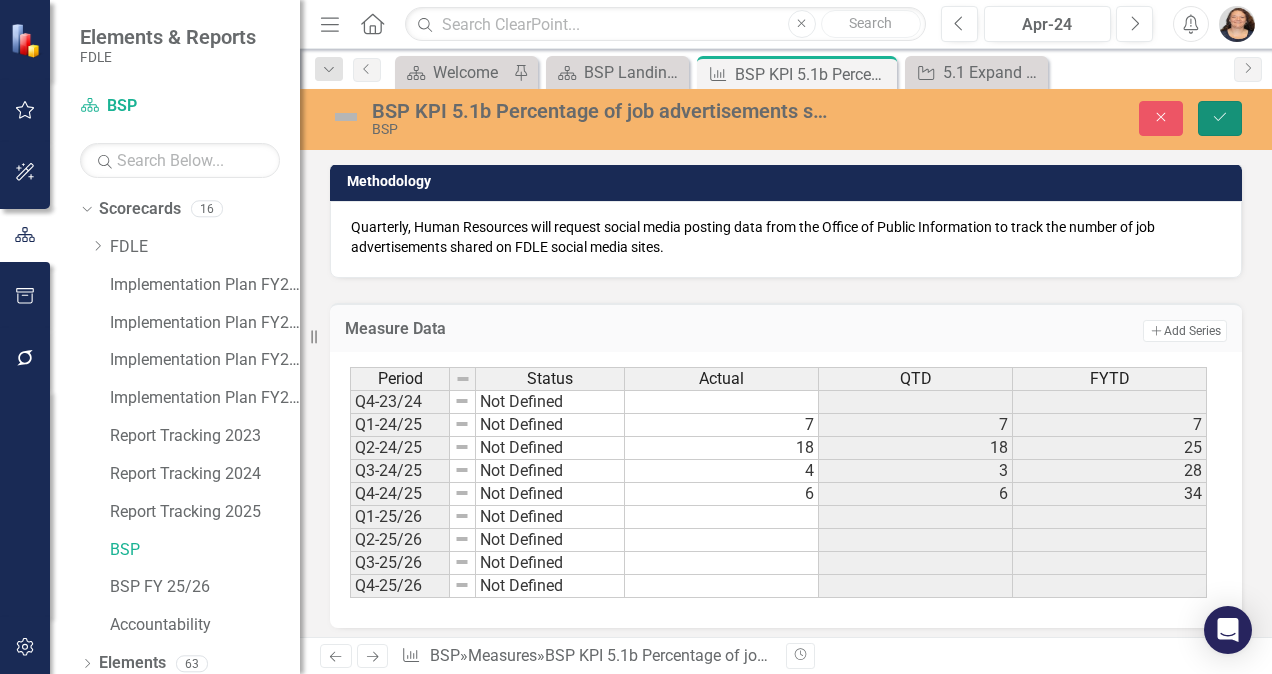 click on "Save" 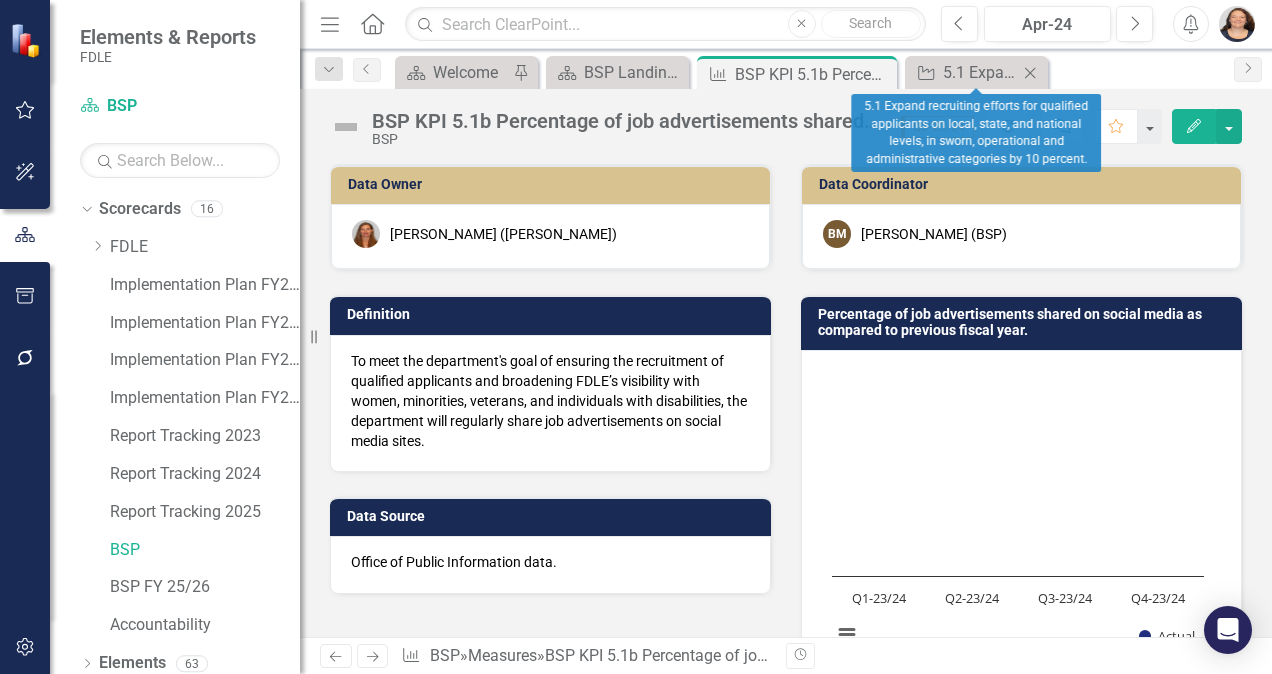 click on "Close" 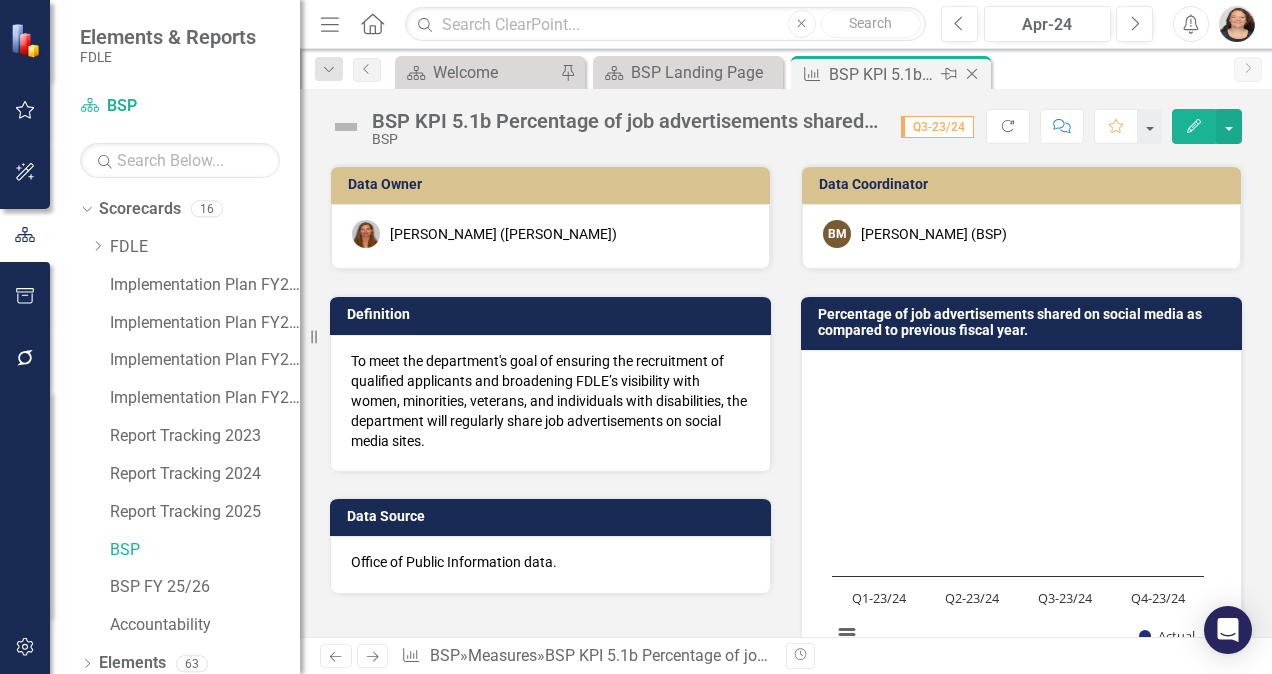 click on "Close" 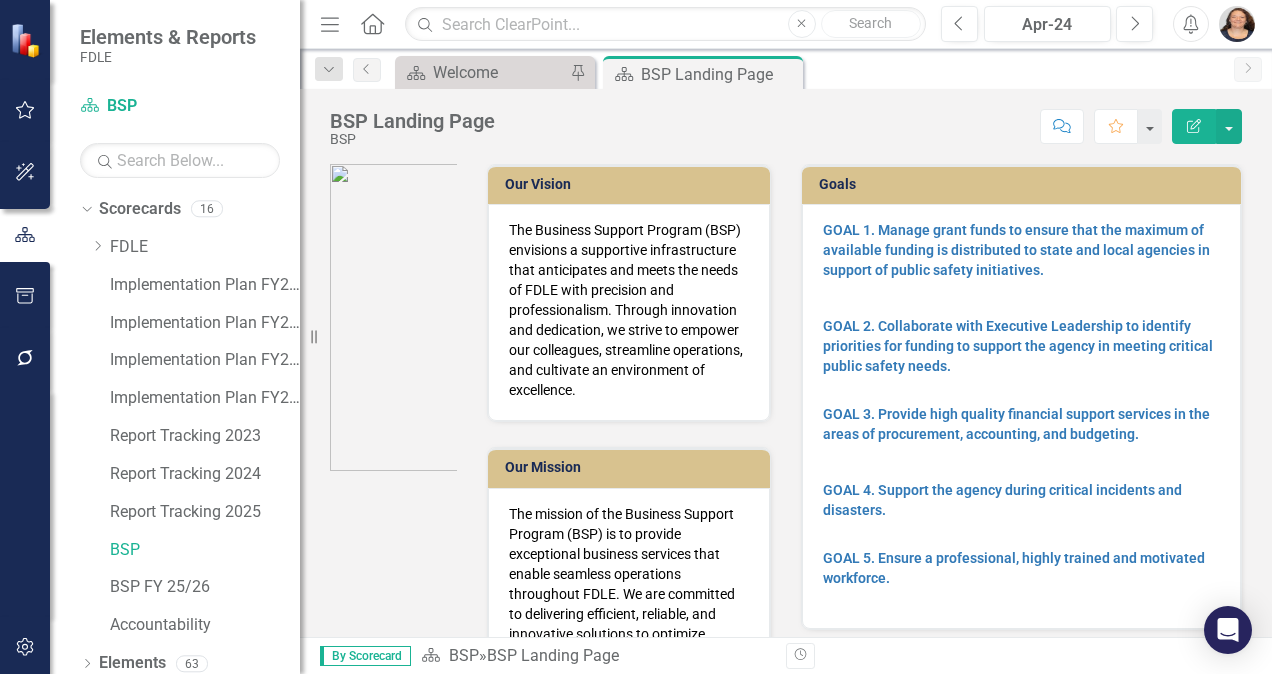 click on "Score: N/A Apr-24 Completed  Comment Favorite Edit Report" at bounding box center (873, 126) 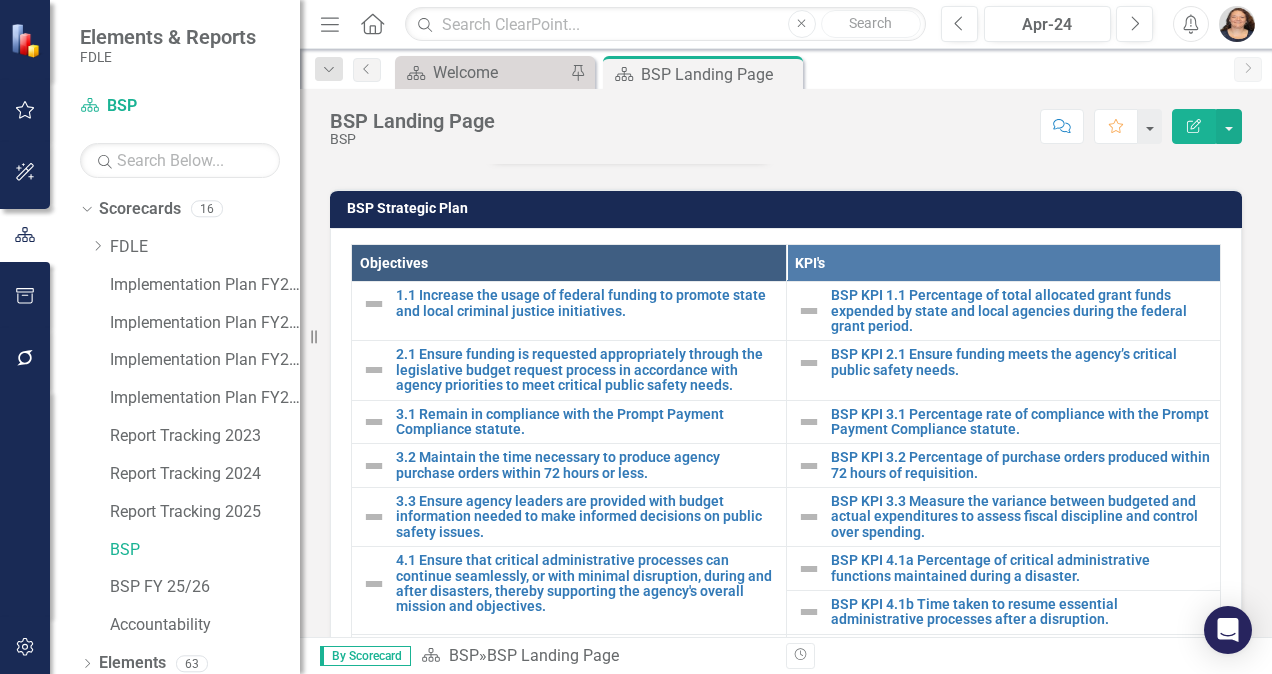 scroll, scrollTop: 609, scrollLeft: 0, axis: vertical 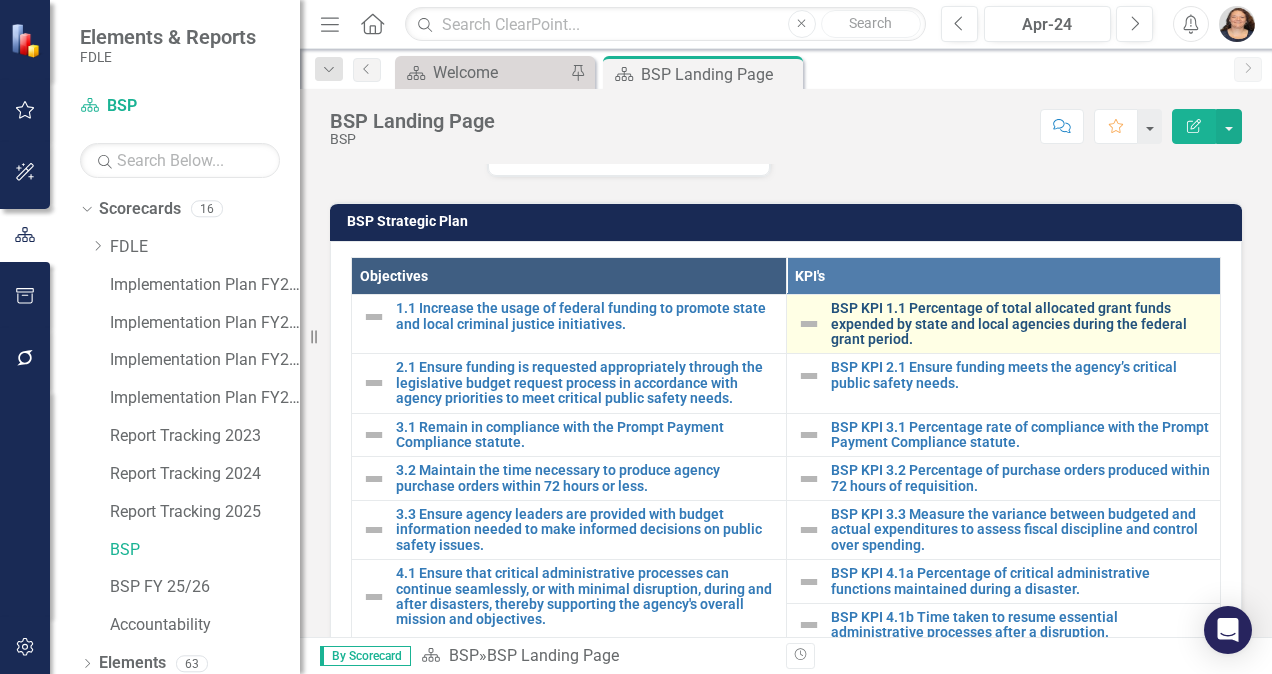 click on "BSP KPI 1.1 Percentage of total allocated grant funds expended by state and local agencies during the federal grant period." at bounding box center [1021, 324] 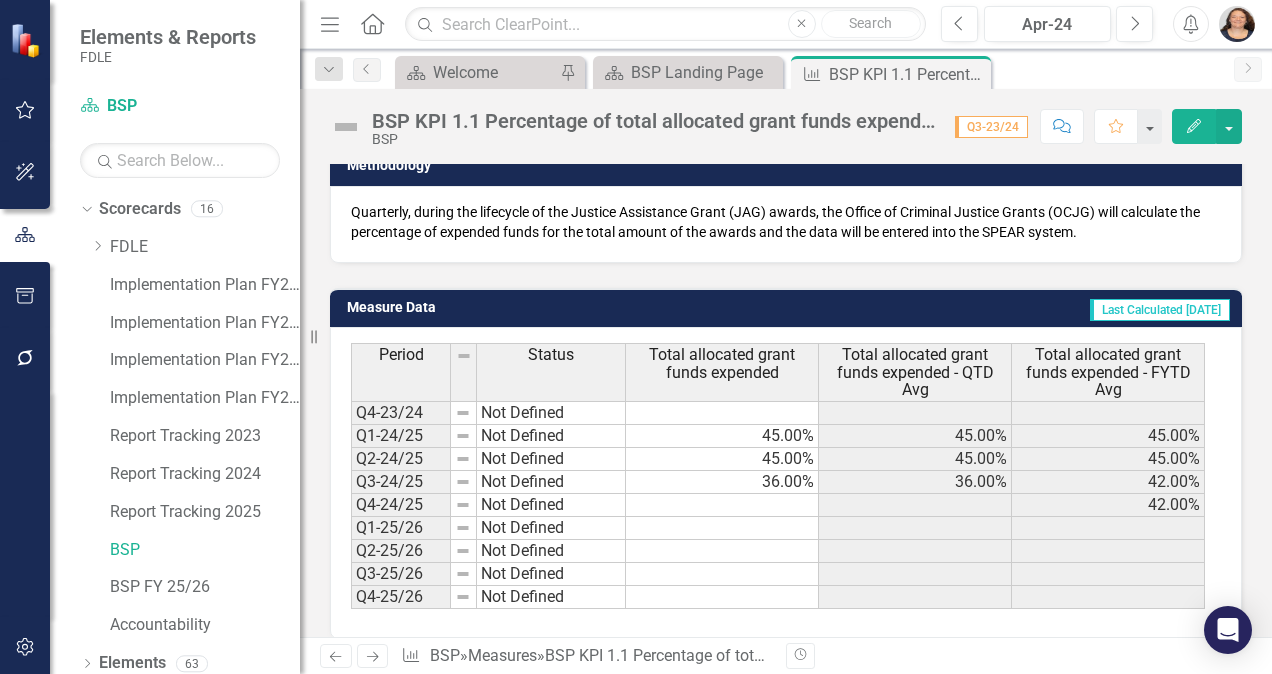 scroll, scrollTop: 568, scrollLeft: 0, axis: vertical 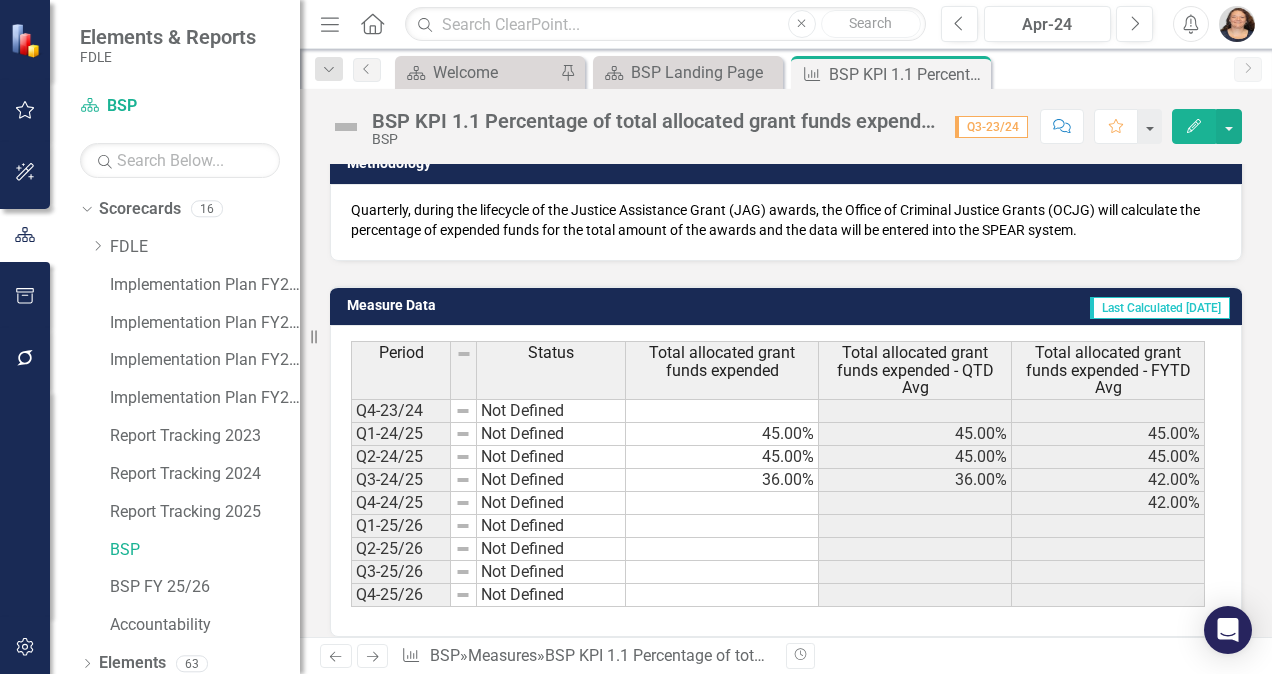 click at bounding box center [722, 503] 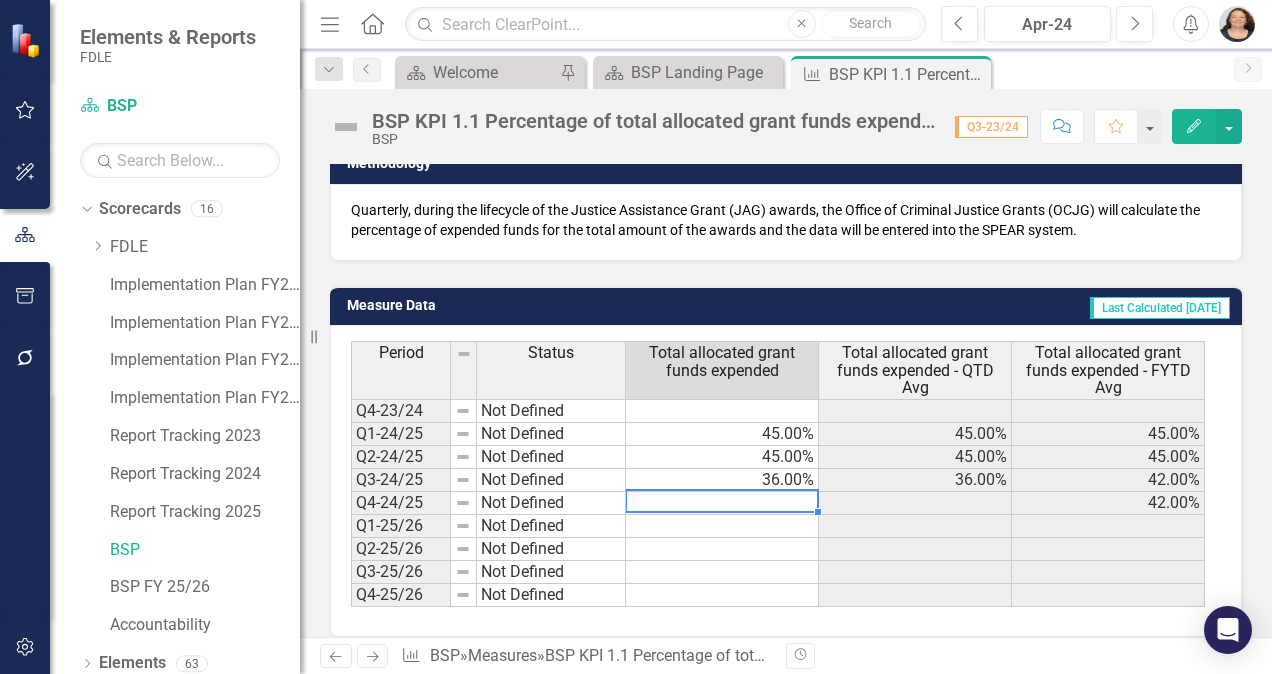 click at bounding box center [722, 503] 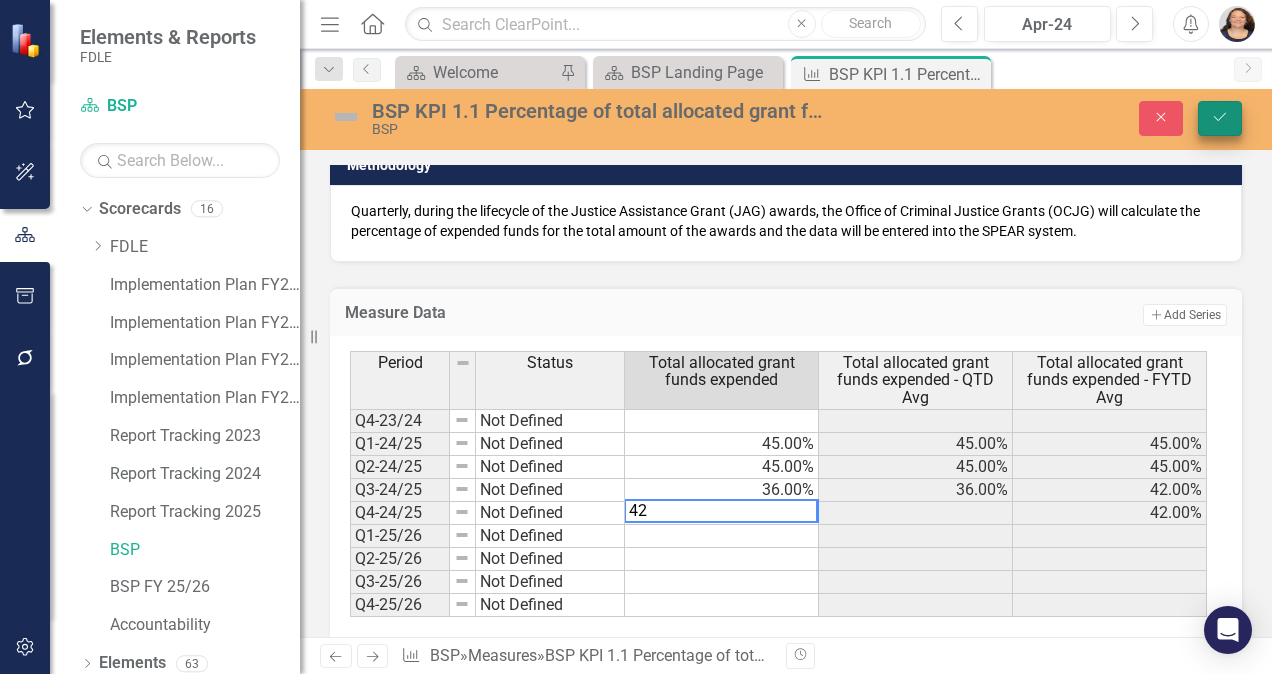 type on "42" 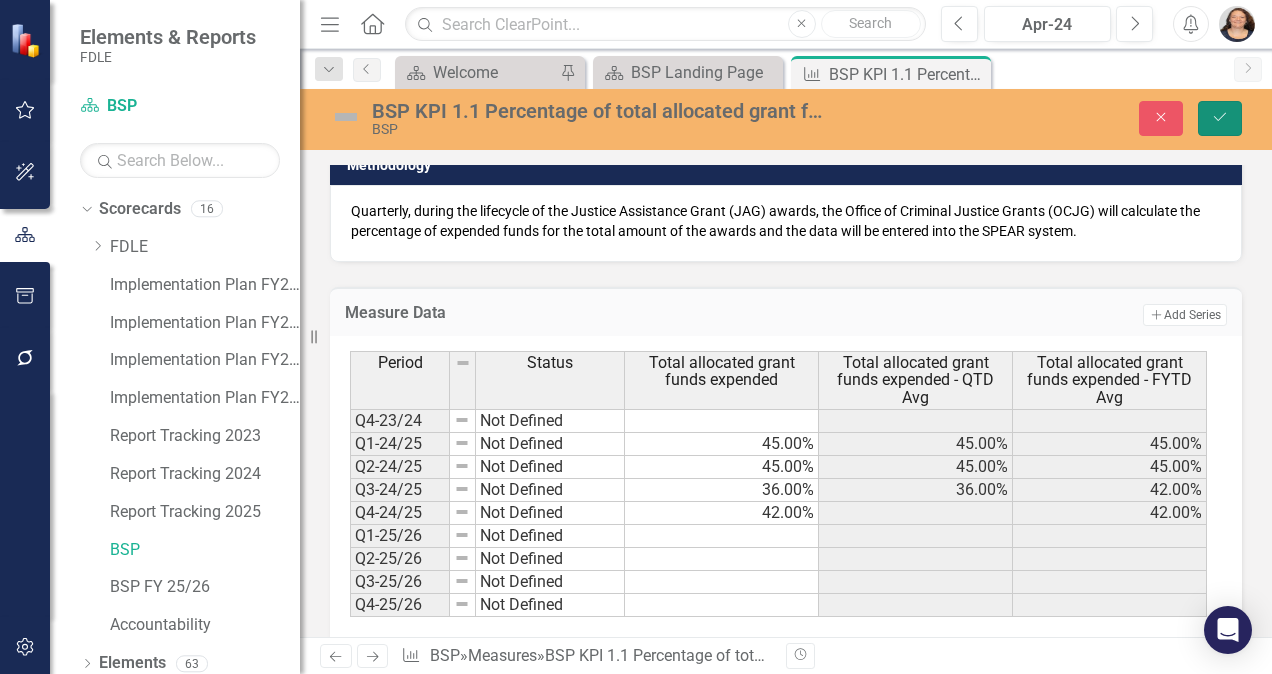 click on "Save" at bounding box center (1220, 118) 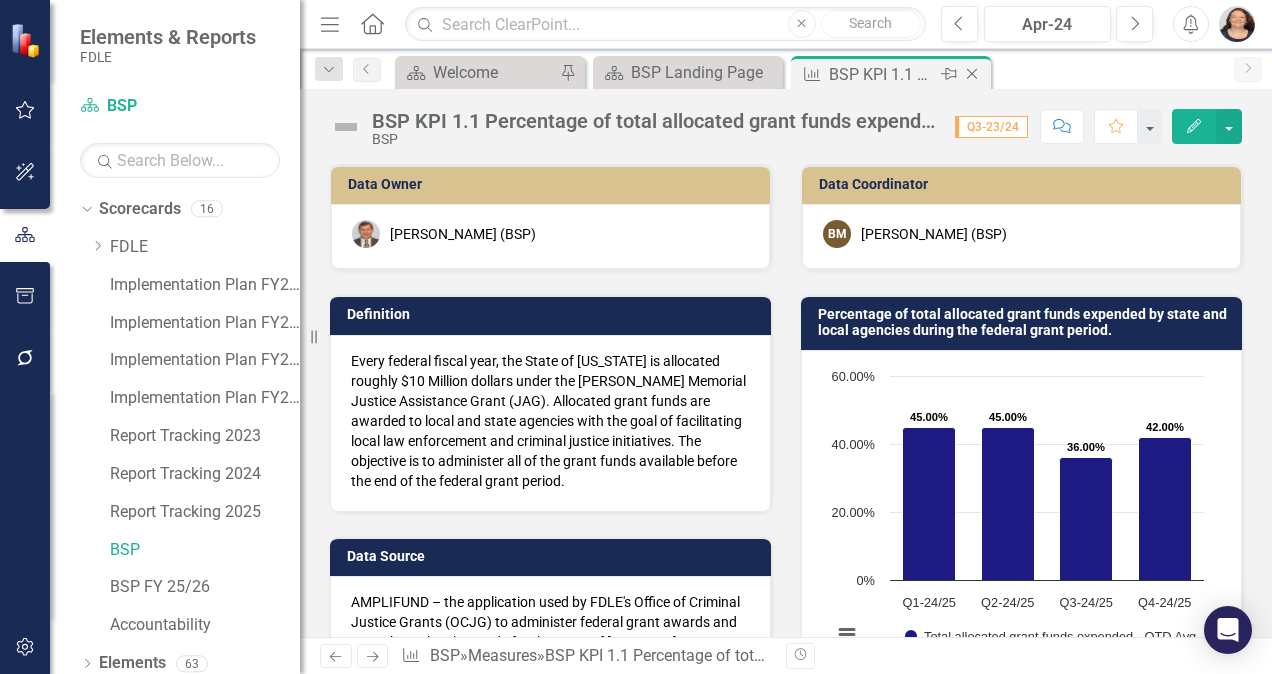 click on "Close" 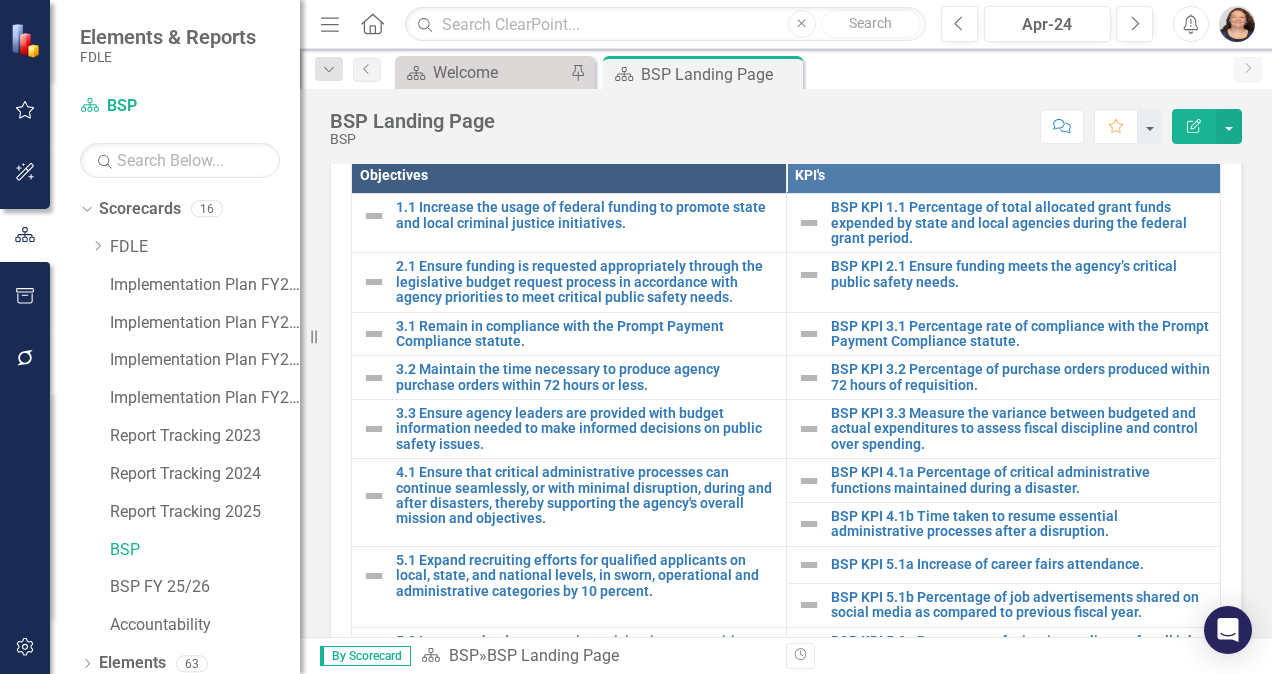 scroll, scrollTop: 691, scrollLeft: 0, axis: vertical 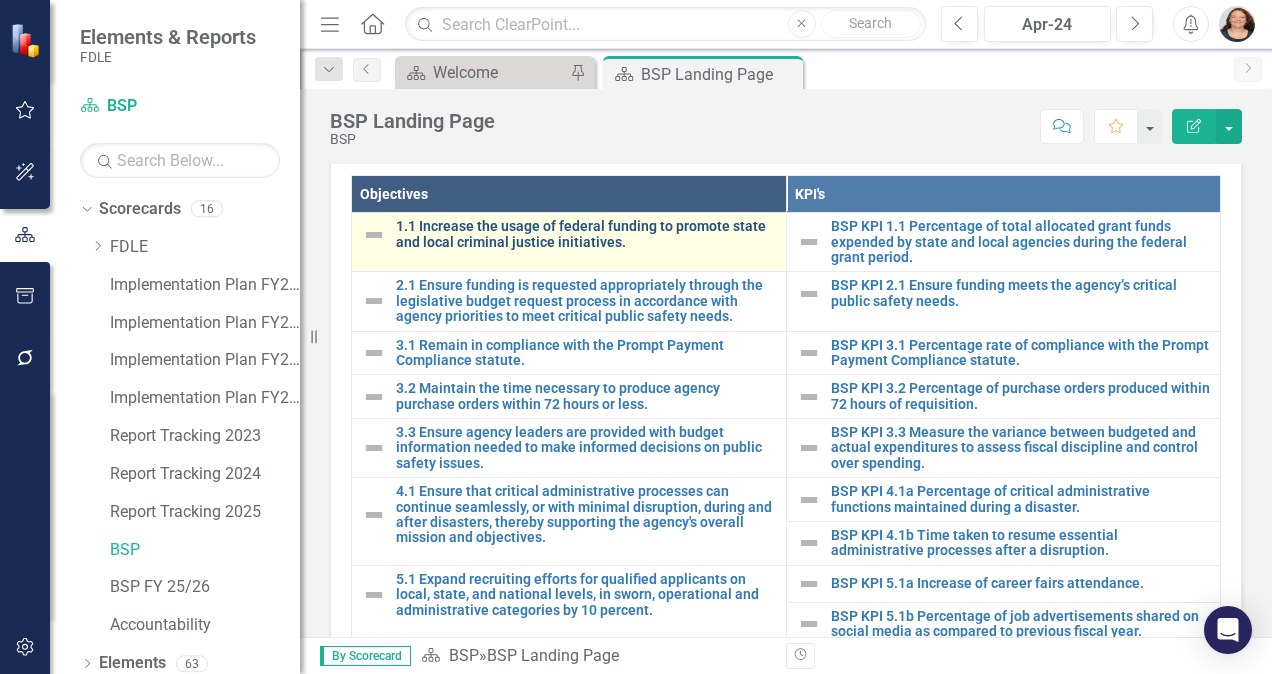 click on "1.1 Increase the usage of federal funding to promote state and local criminal justice initiatives." at bounding box center [586, 234] 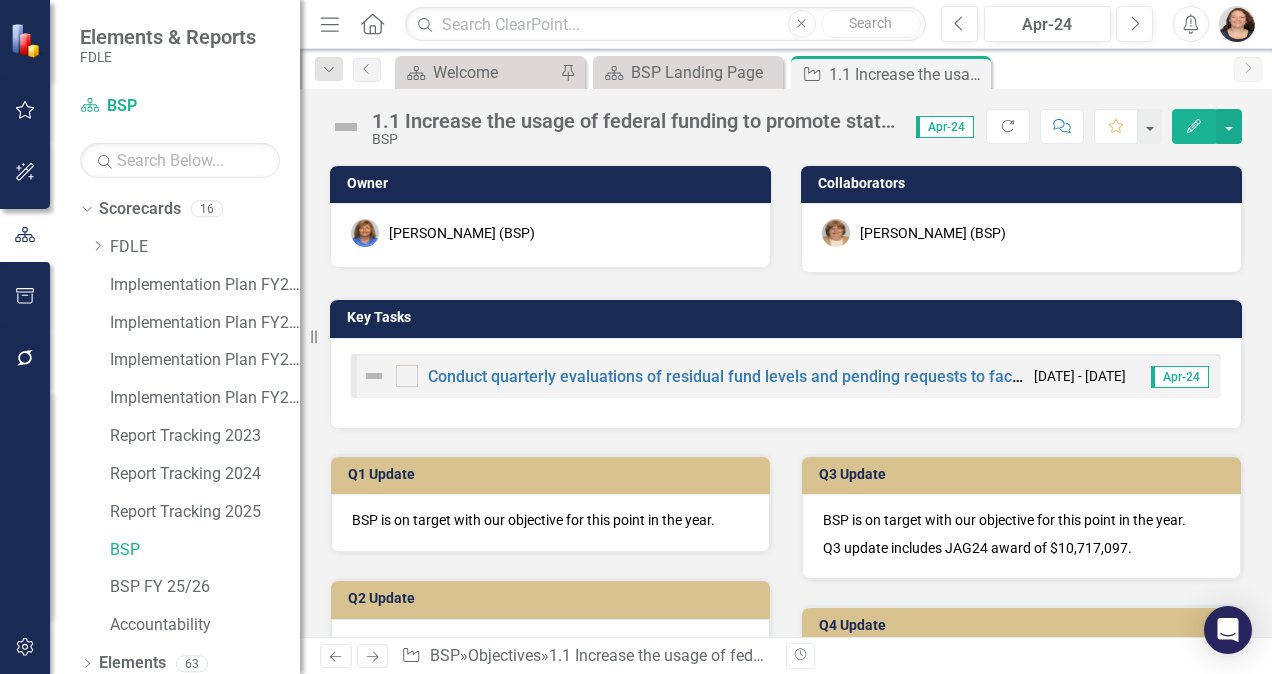 scroll, scrollTop: 82, scrollLeft: 0, axis: vertical 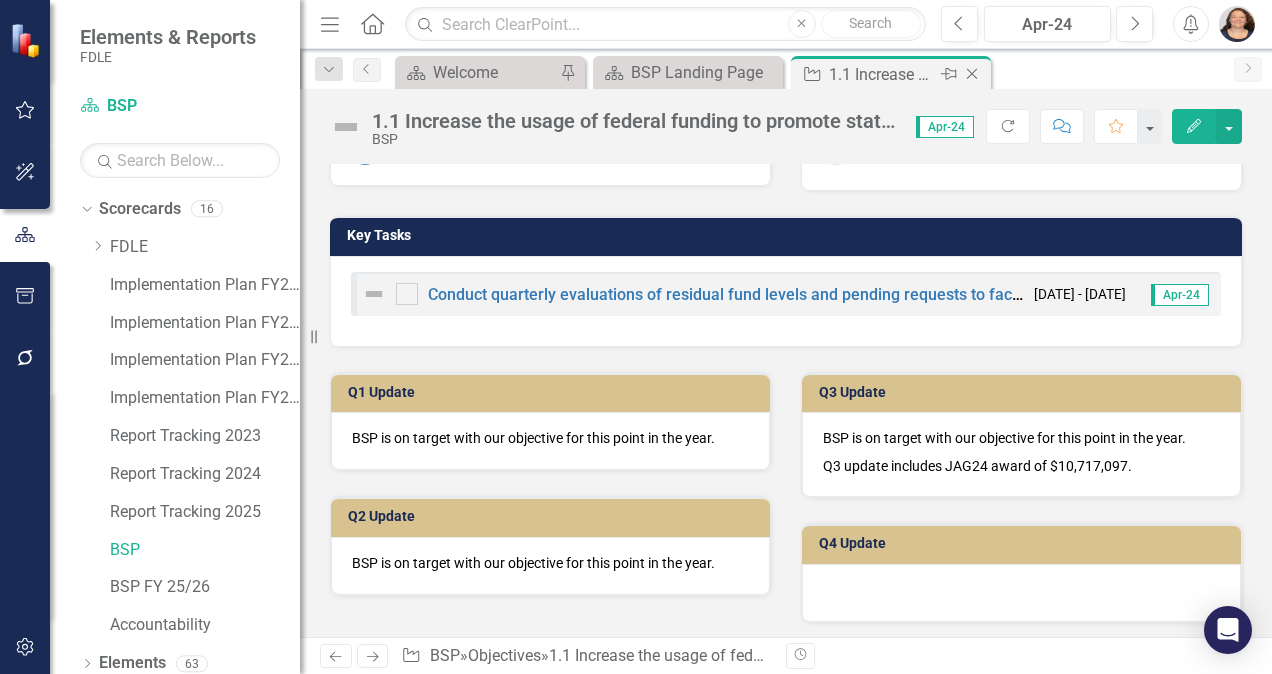 click on "Close" 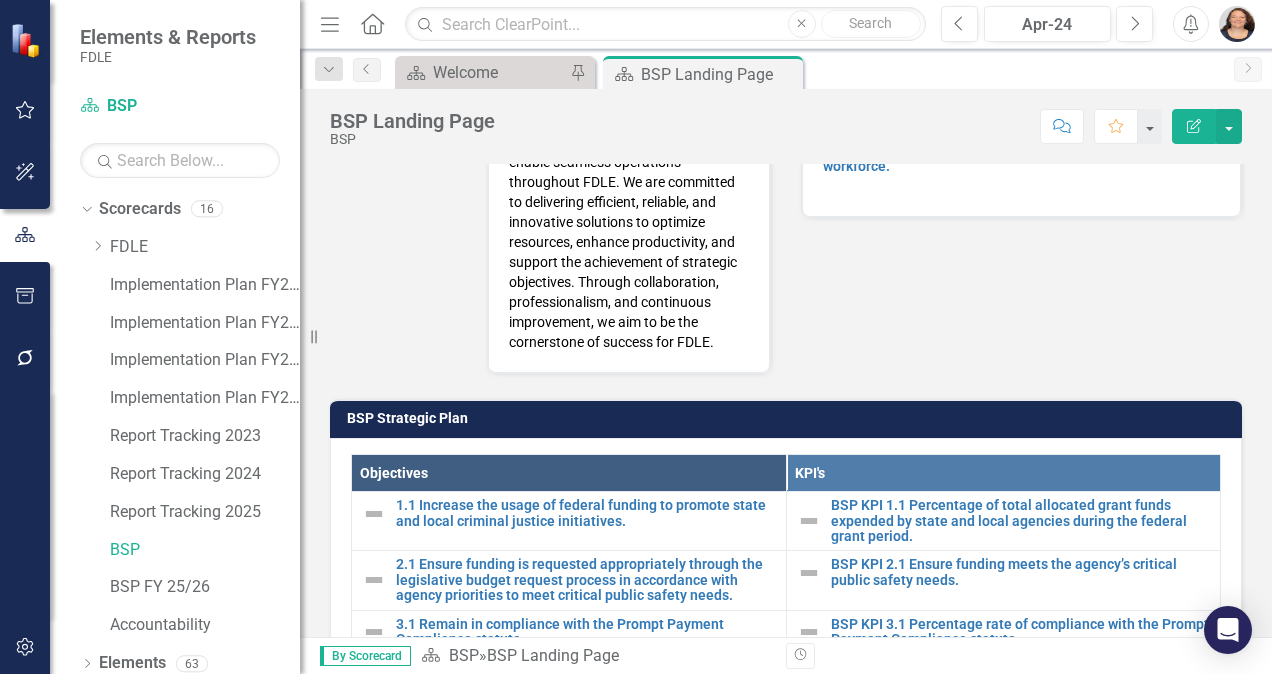 scroll, scrollTop: 535, scrollLeft: 0, axis: vertical 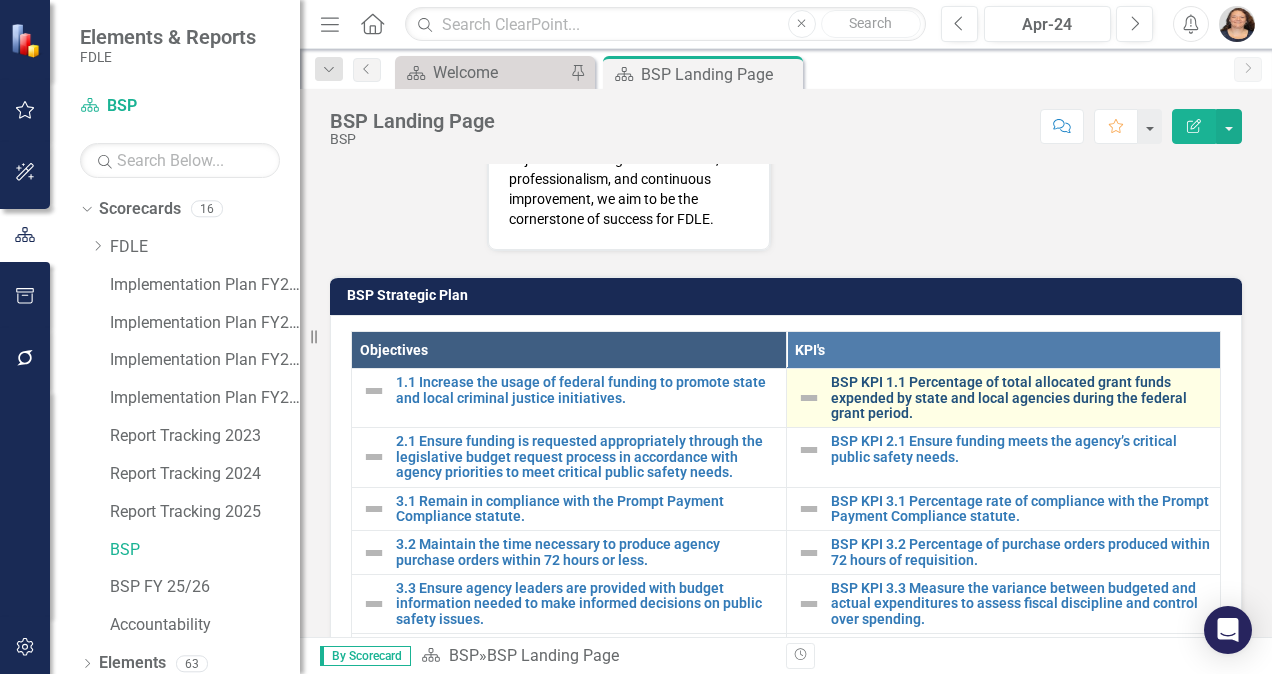 click on "BSP KPI 1.1 Percentage of total allocated grant funds expended by state and local agencies during the federal grant period." at bounding box center (1021, 398) 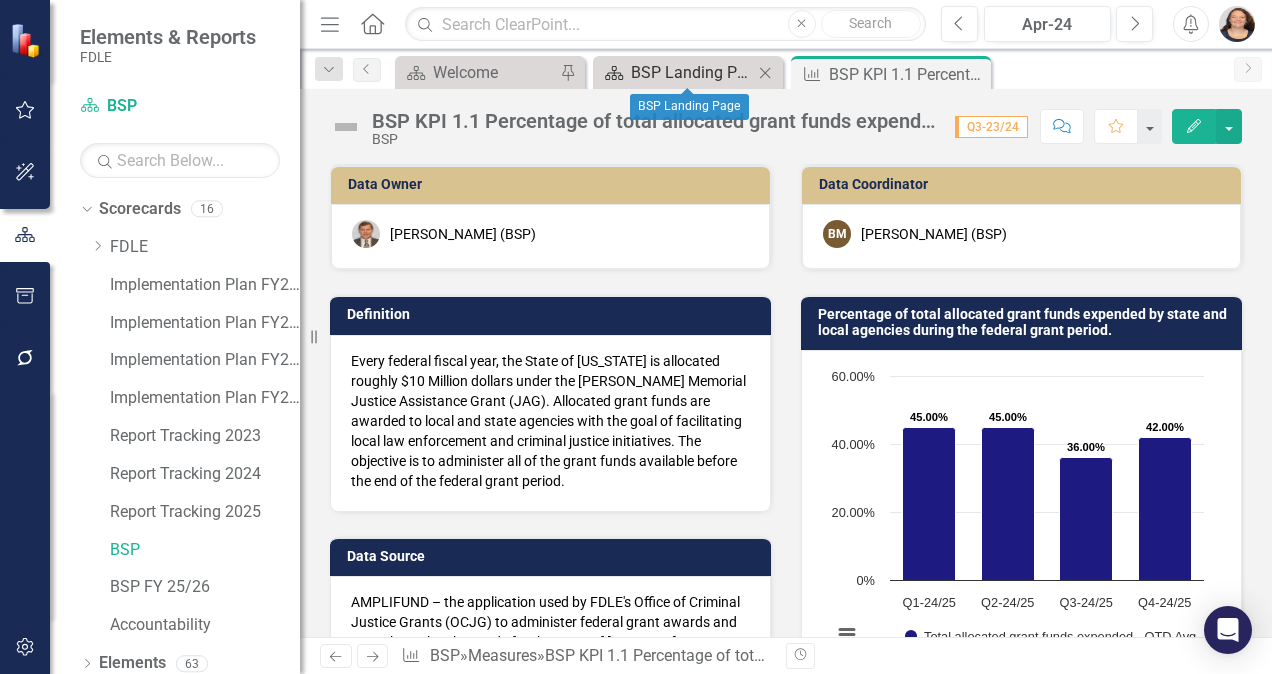 click on "BSP Landing Page" at bounding box center [692, 72] 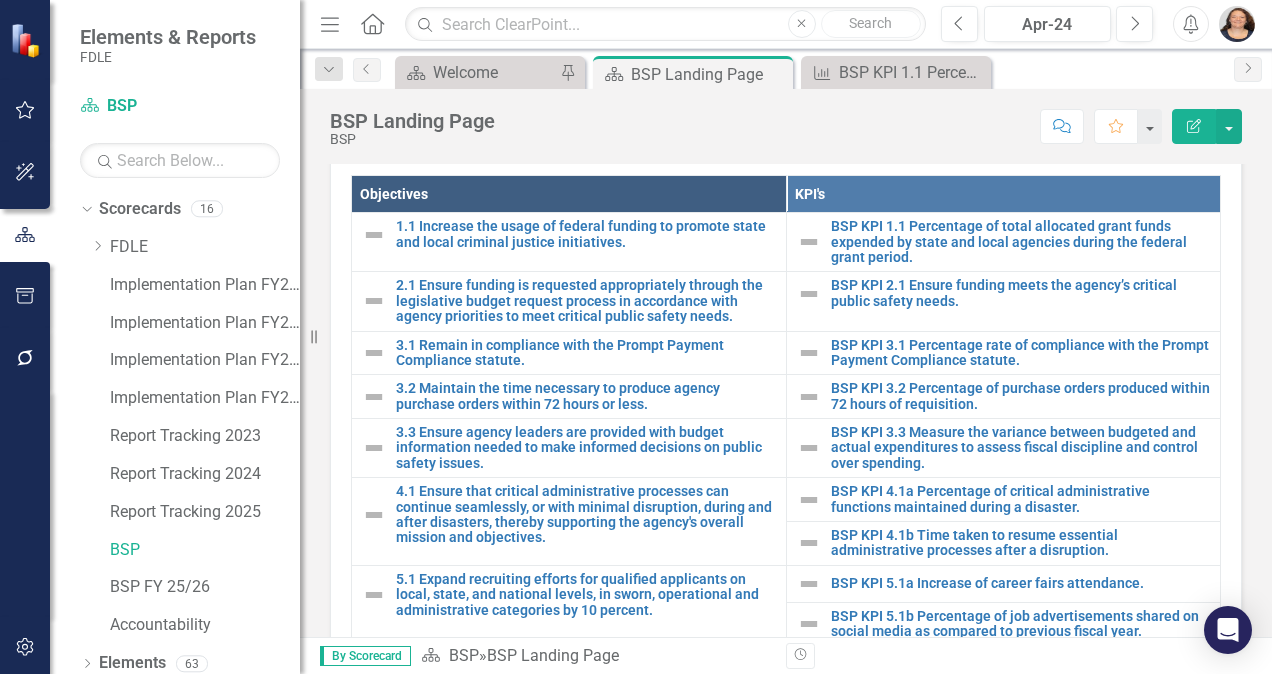 scroll, scrollTop: 696, scrollLeft: 0, axis: vertical 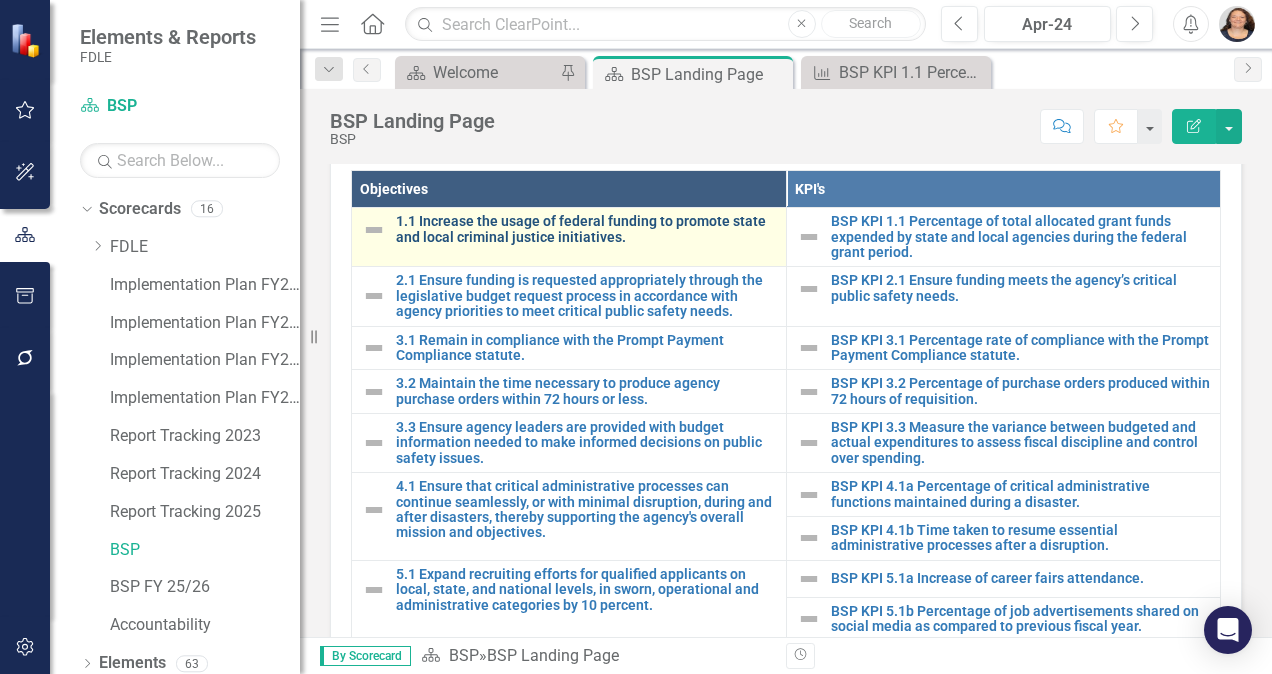 click on "1.1 Increase the usage of federal funding to promote state and local criminal justice initiatives." at bounding box center (586, 229) 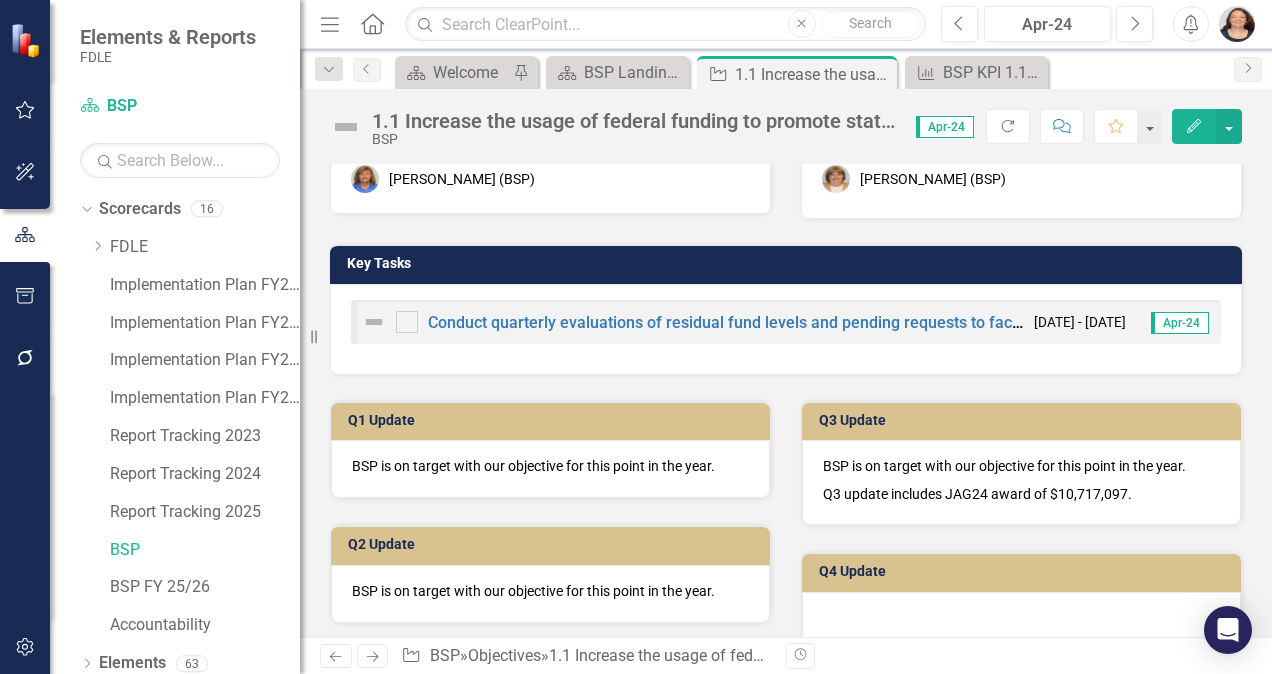 scroll, scrollTop: 82, scrollLeft: 0, axis: vertical 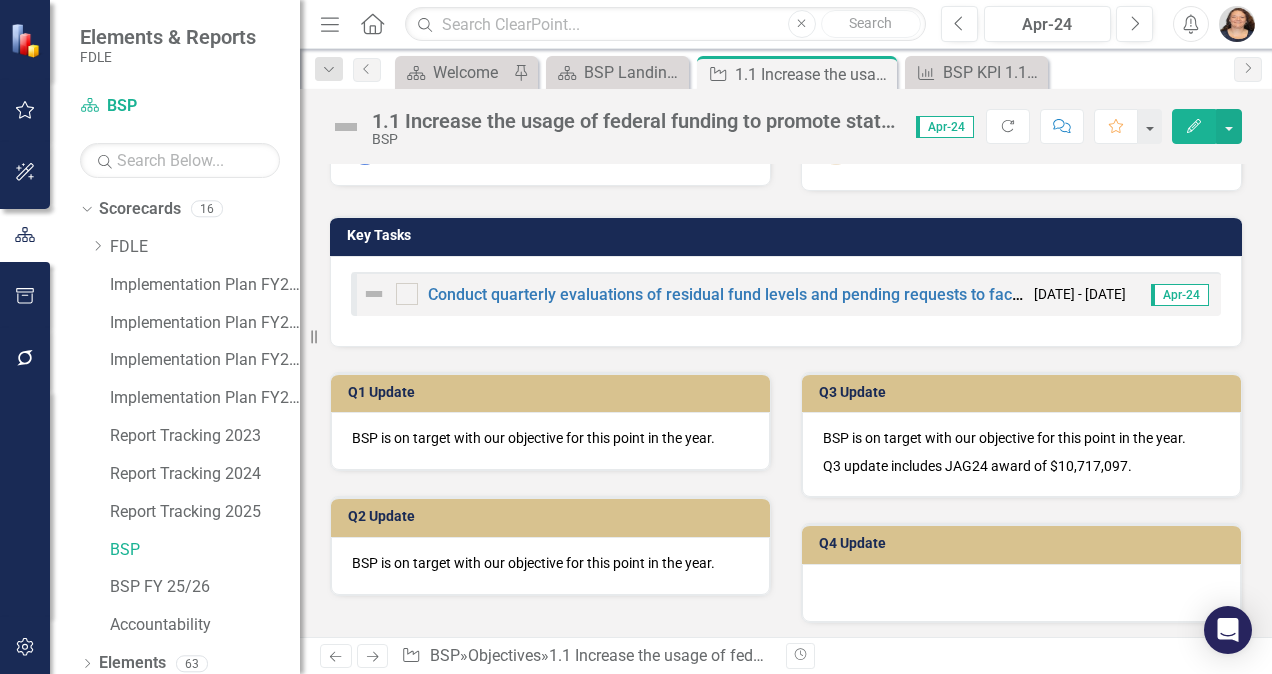 click at bounding box center [1021, 593] 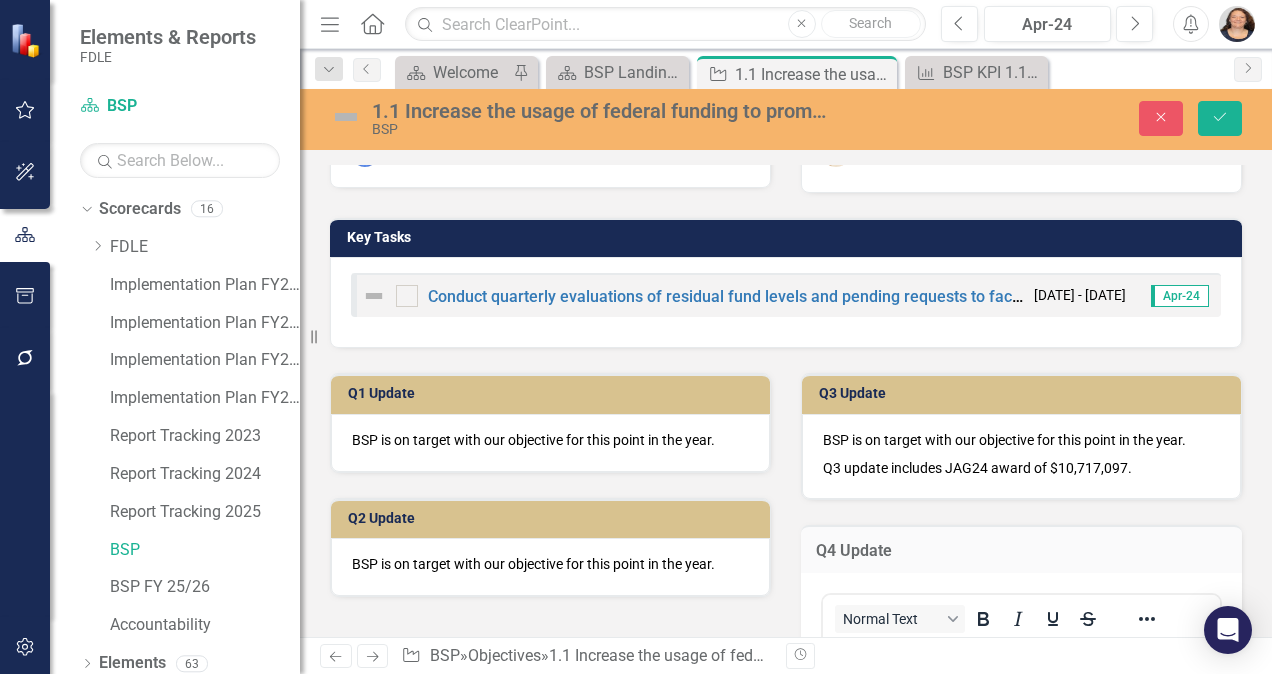 scroll, scrollTop: 0, scrollLeft: 0, axis: both 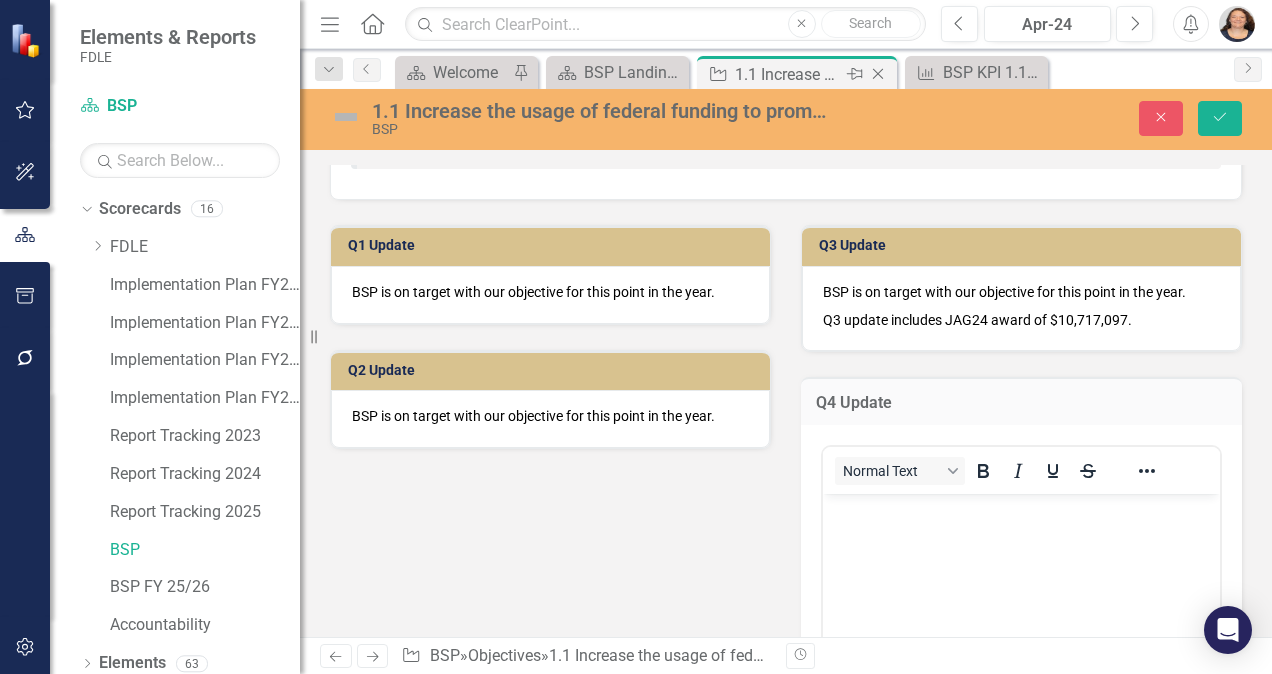 click on "Close" 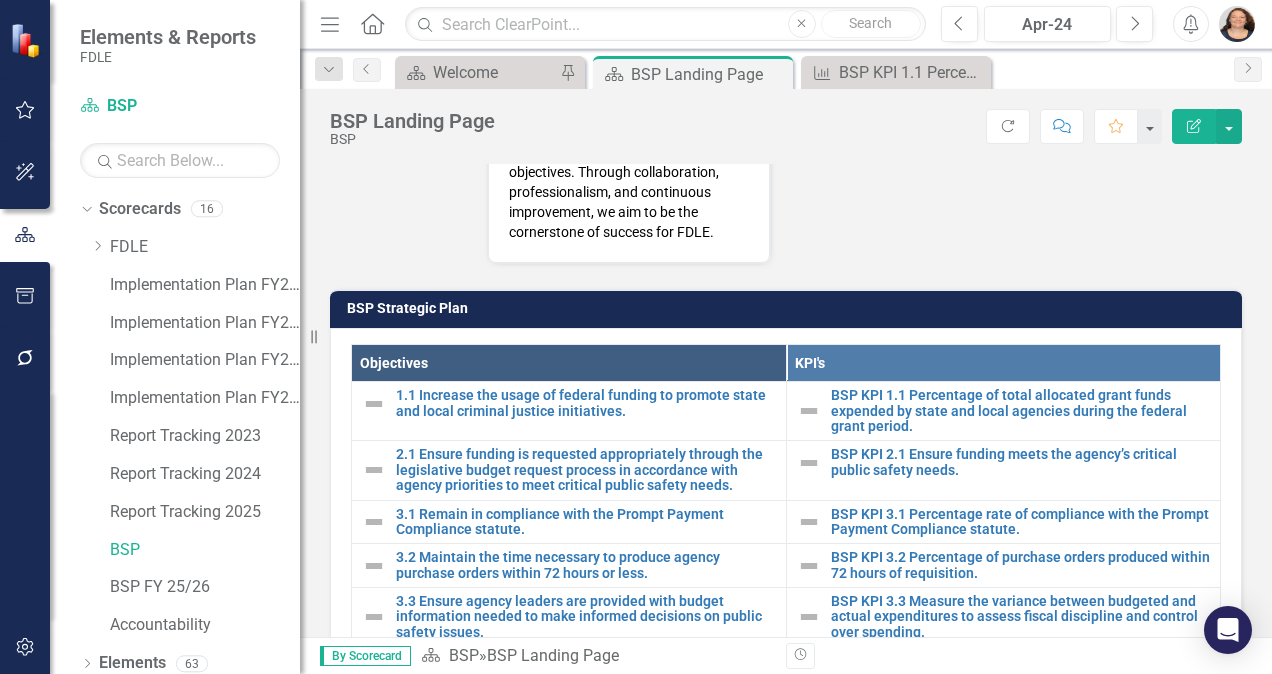scroll, scrollTop: 636, scrollLeft: 0, axis: vertical 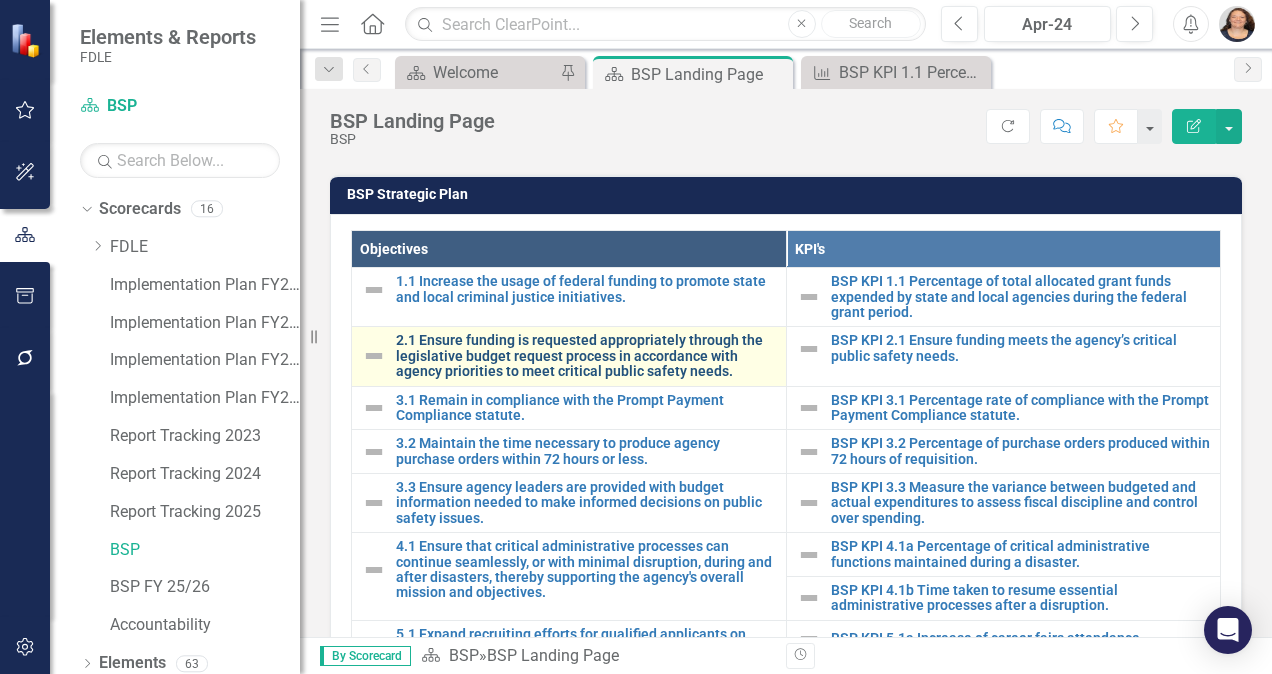 click on "2.1 Ensure funding is requested appropriately through the legislative budget request process in accordance with agency priorities to meet critical public safety needs." at bounding box center [586, 356] 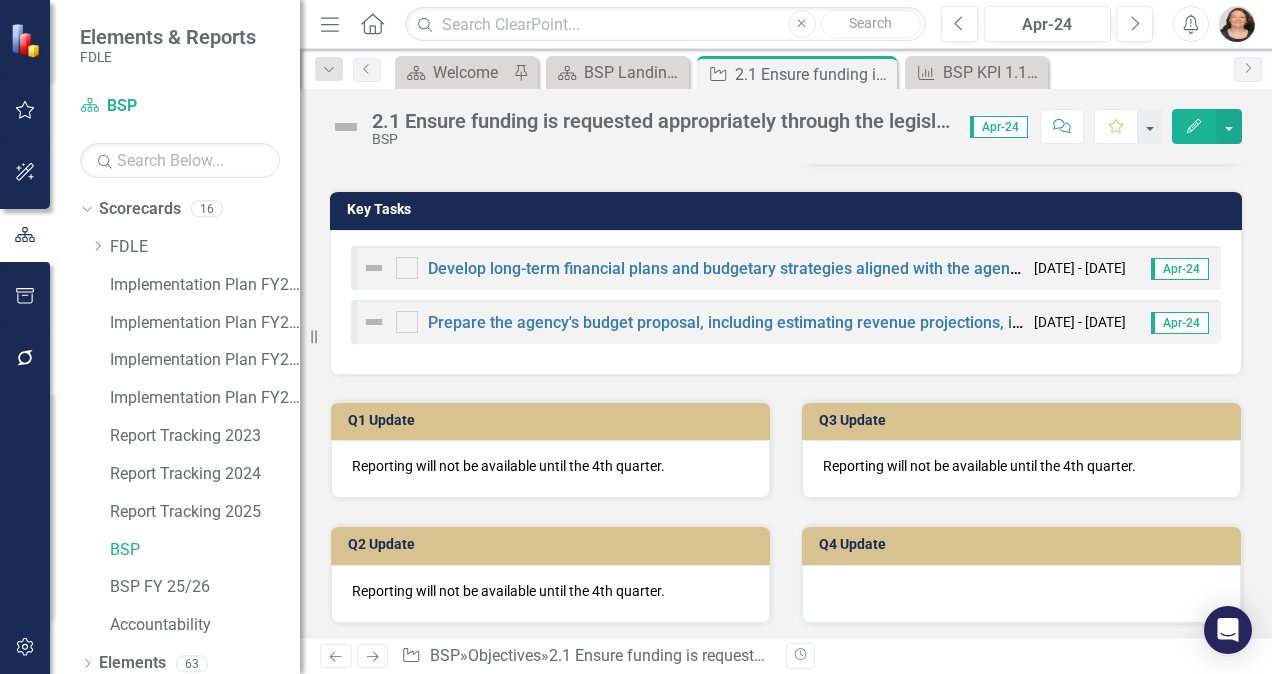 scroll, scrollTop: 110, scrollLeft: 0, axis: vertical 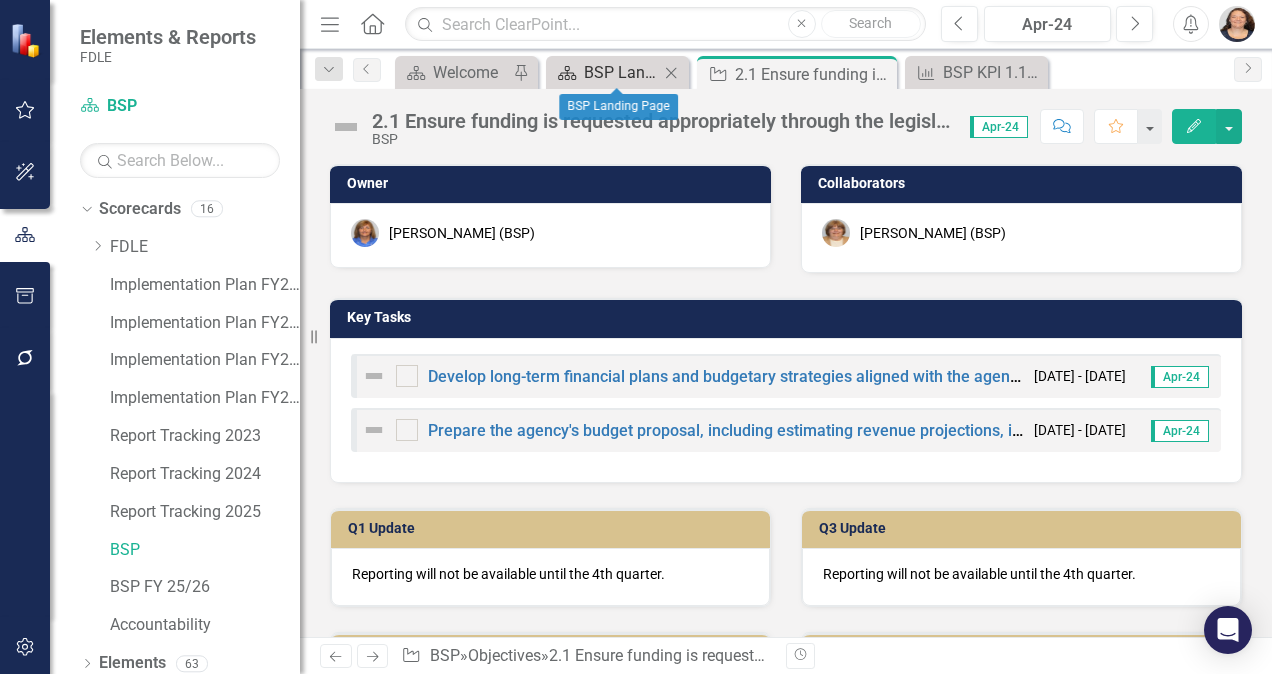 click on "BSP Landing Page" at bounding box center (621, 72) 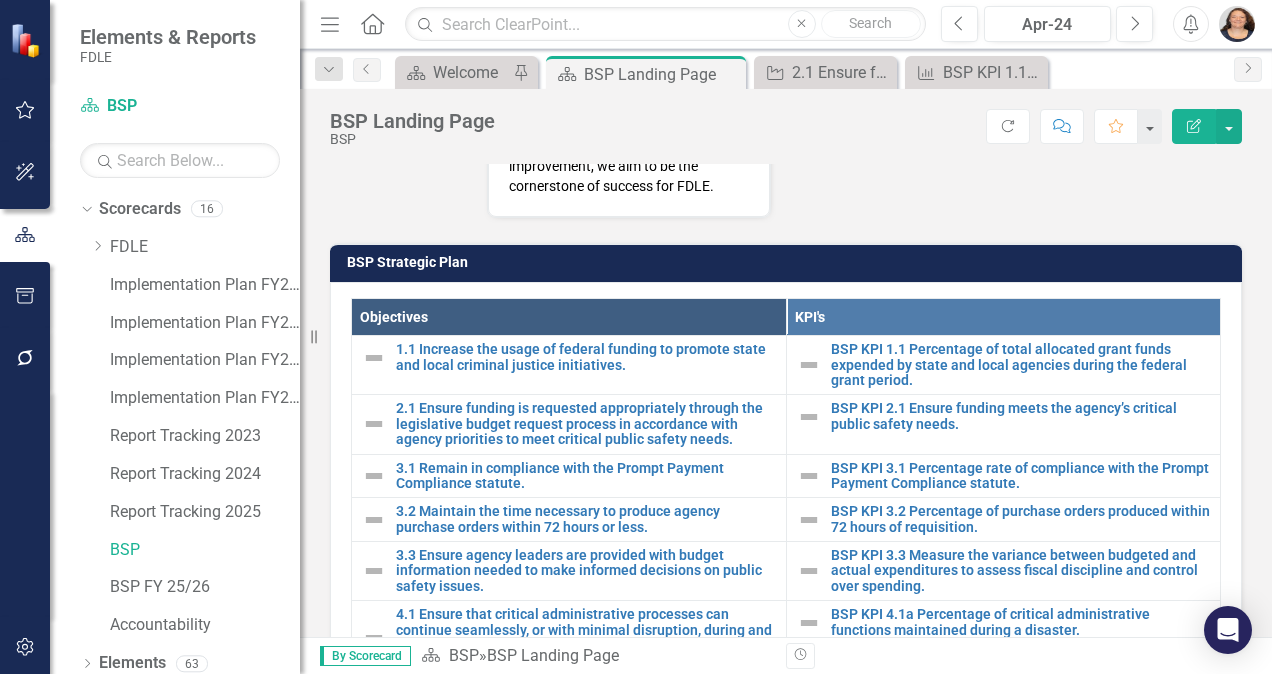 scroll, scrollTop: 586, scrollLeft: 0, axis: vertical 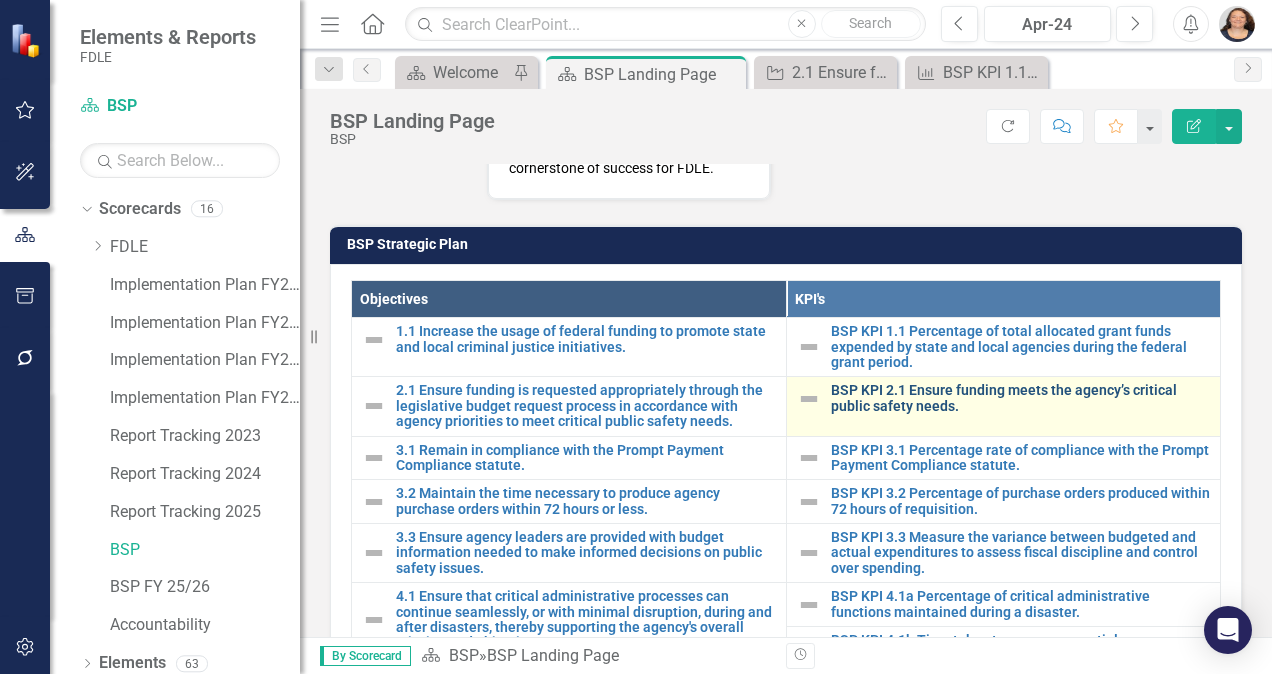 click on "BSP KPI 2.1 Ensure funding meets the agency’s critical public safety needs." at bounding box center (1021, 398) 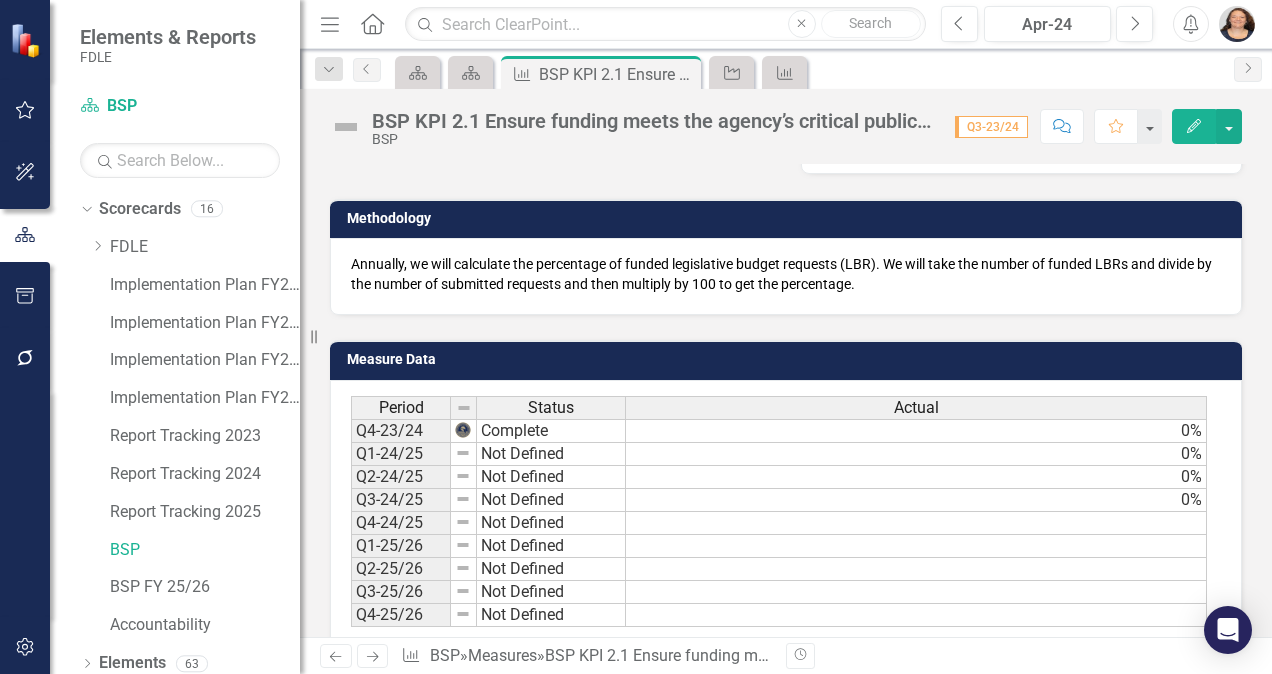 scroll, scrollTop: 502, scrollLeft: 0, axis: vertical 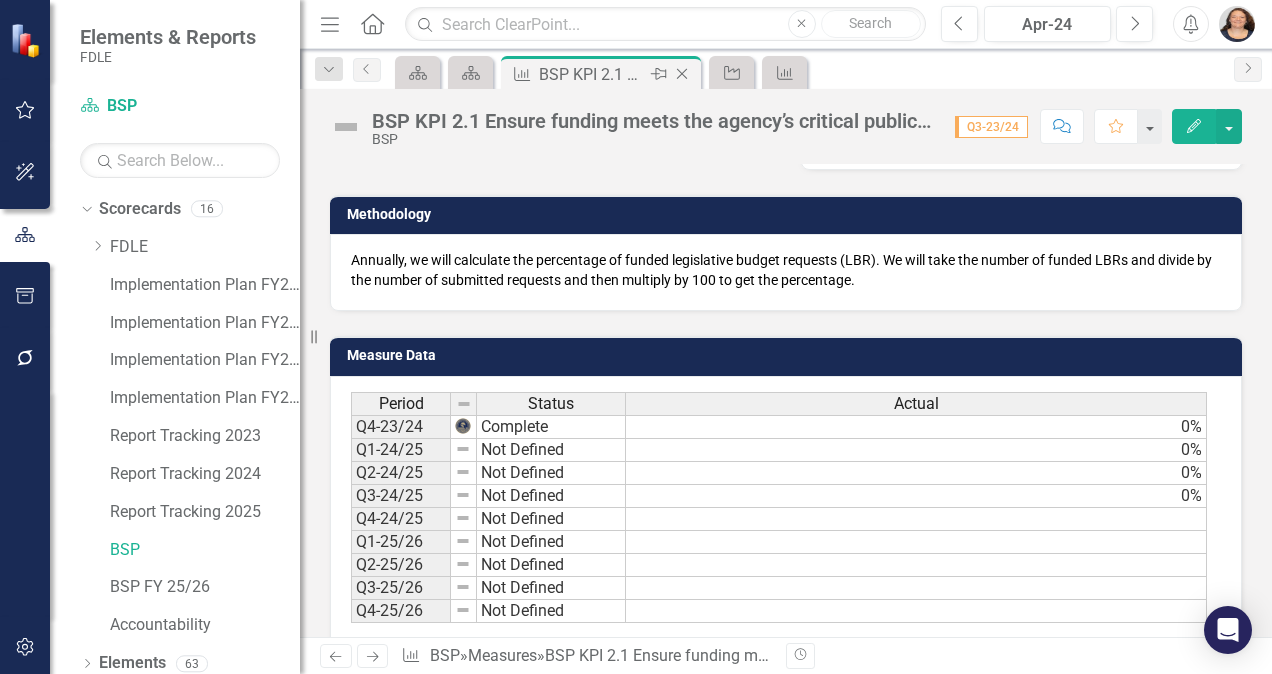 click on "Close" 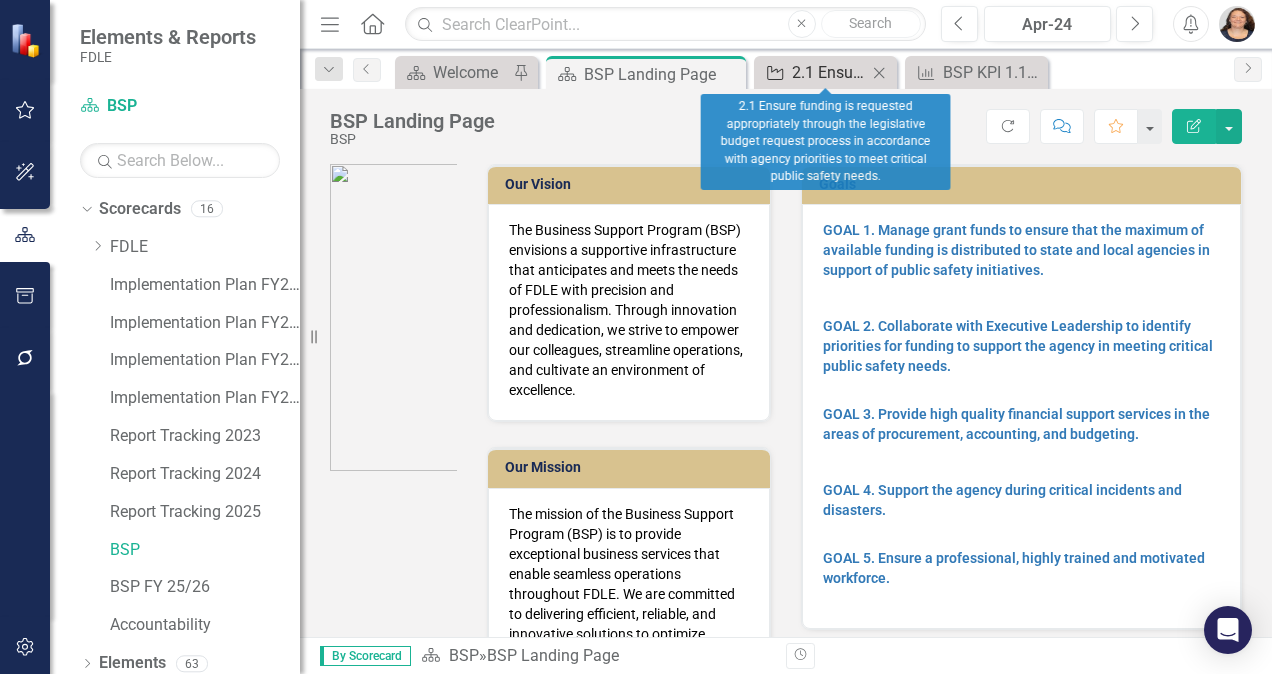 click on "2.1 Ensure funding is requested appropriately through the legislative budget request process in accordance with agency priorities to meet critical public safety needs." at bounding box center (829, 72) 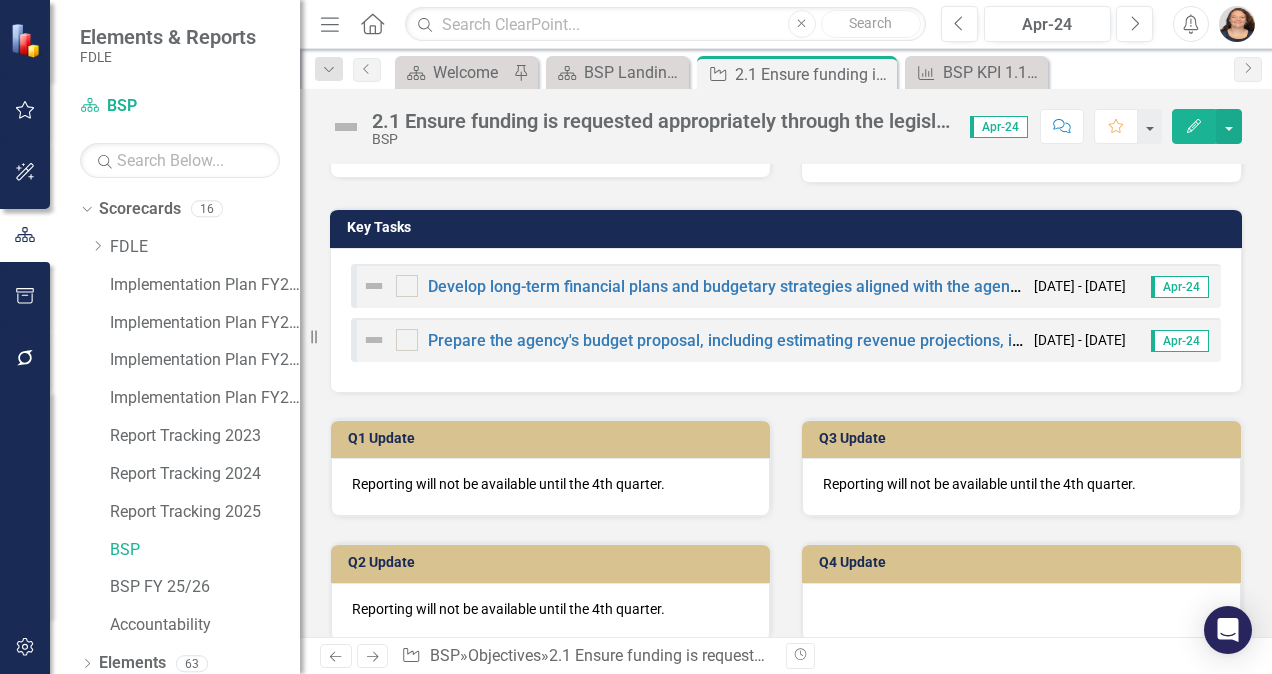 scroll, scrollTop: 110, scrollLeft: 0, axis: vertical 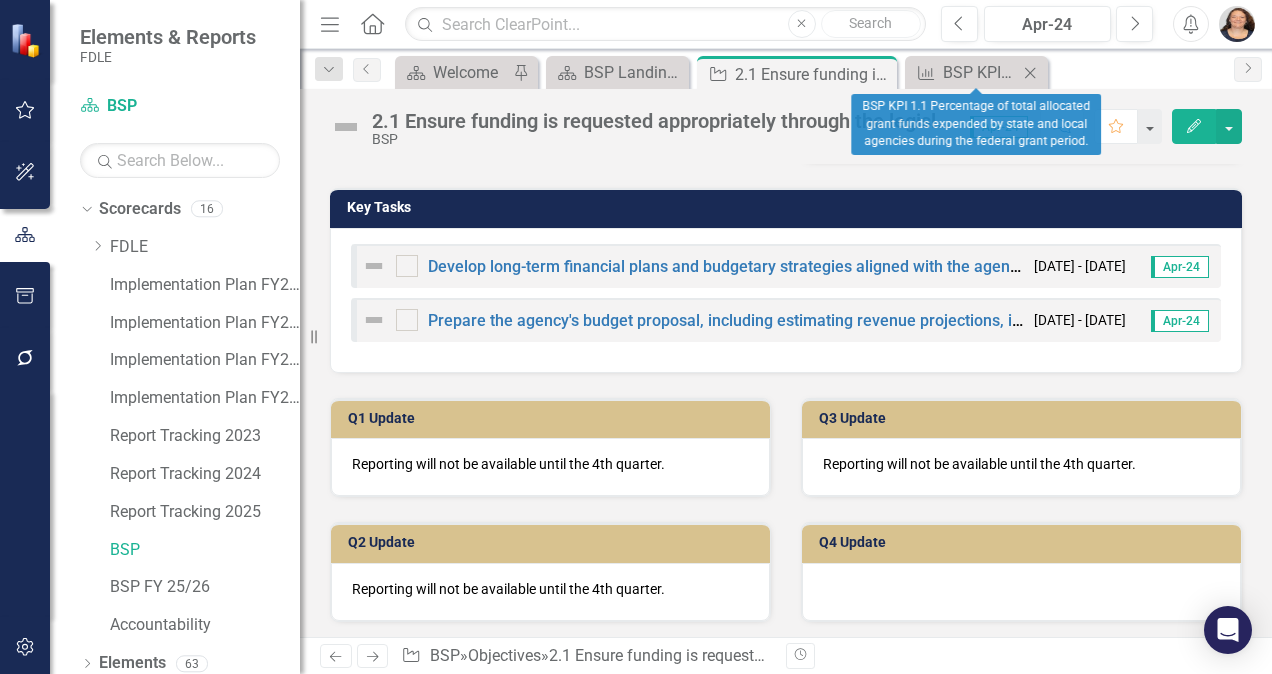 click on "Close" 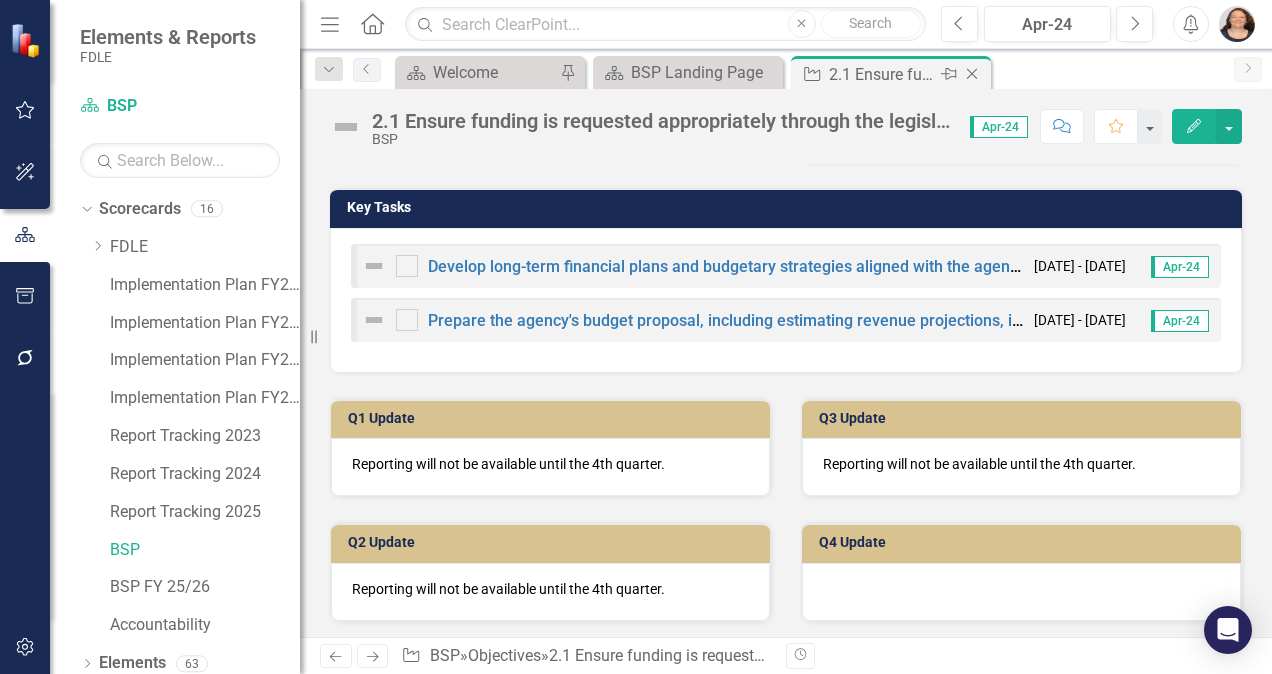 click 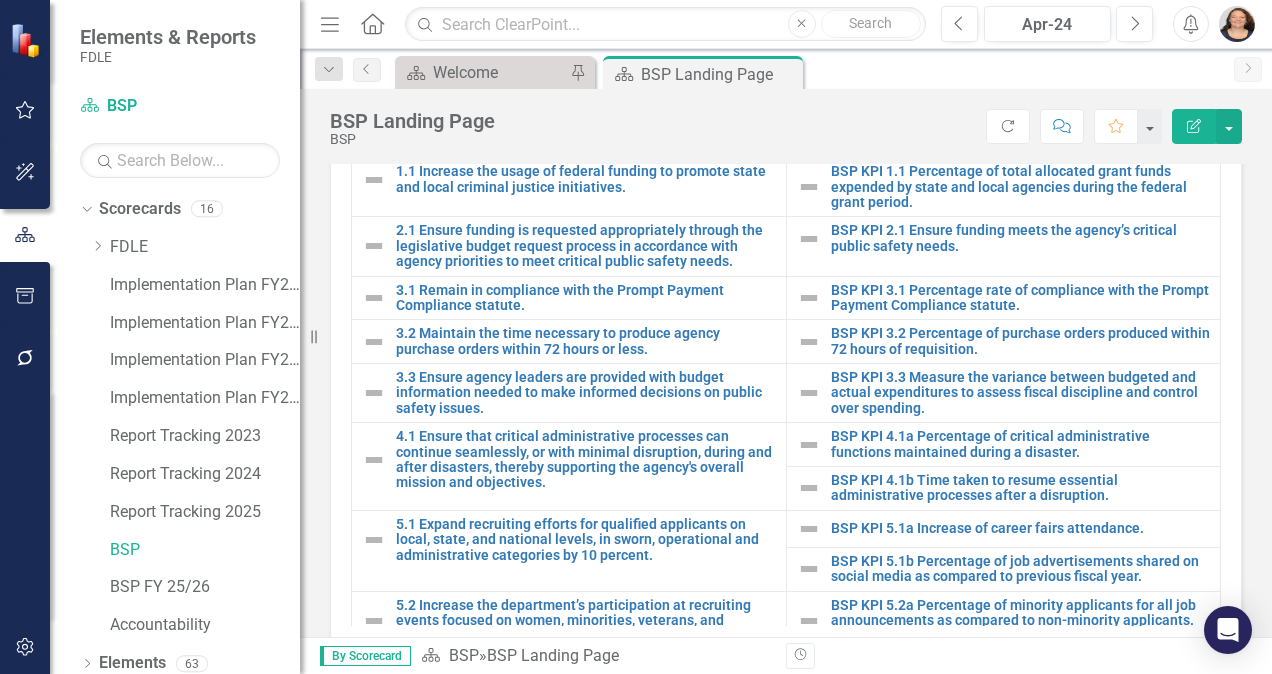 scroll, scrollTop: 723, scrollLeft: 0, axis: vertical 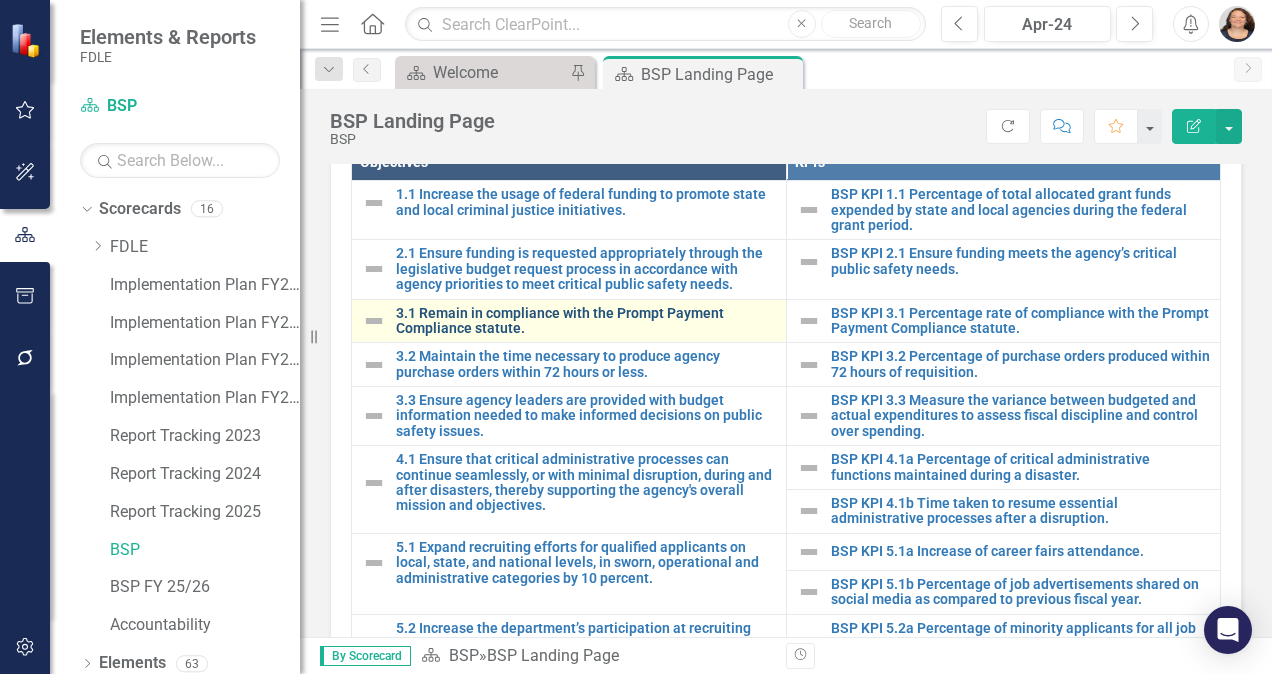 click on "3.1 Remain in compliance with the Prompt Payment Compliance statute." at bounding box center [586, 321] 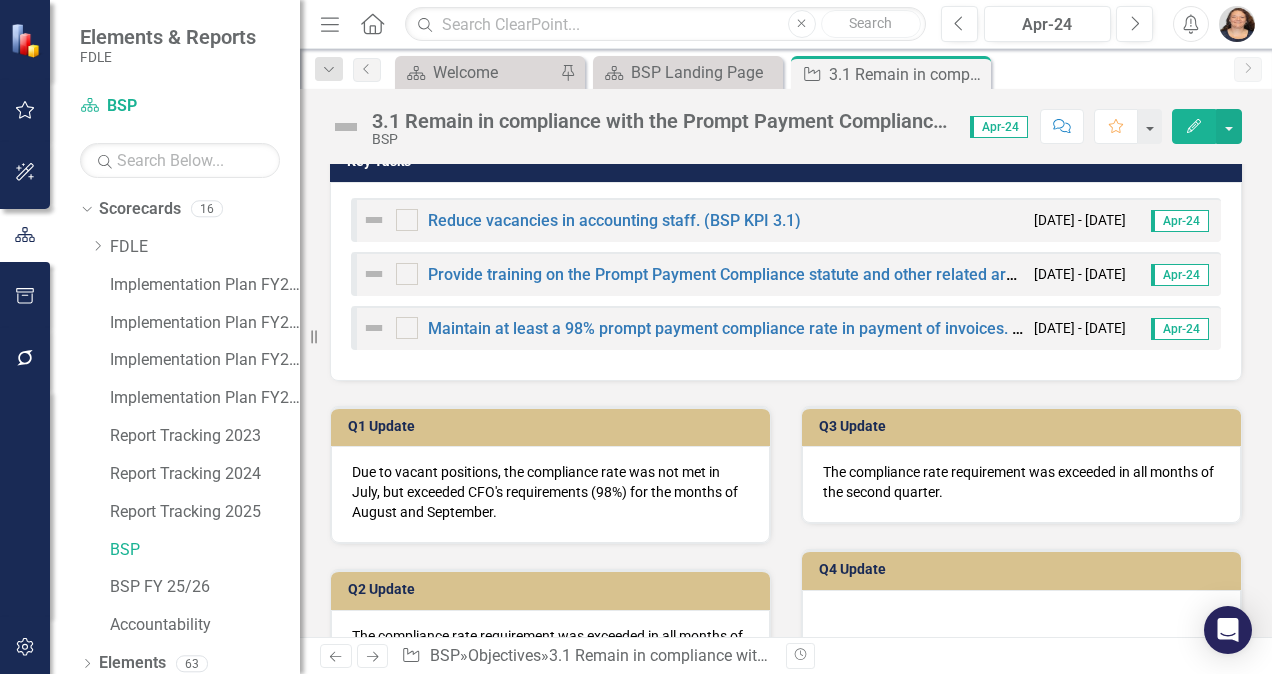 scroll, scrollTop: 221, scrollLeft: 0, axis: vertical 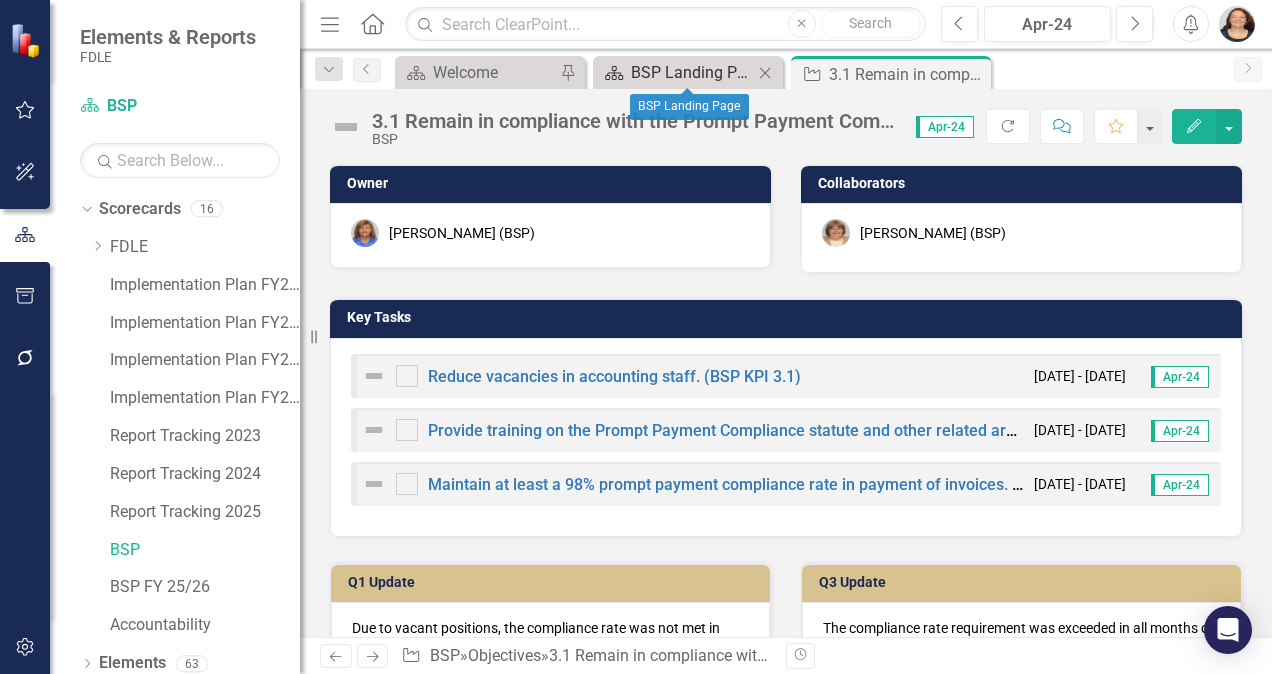 click on "BSP Landing Page" at bounding box center [692, 72] 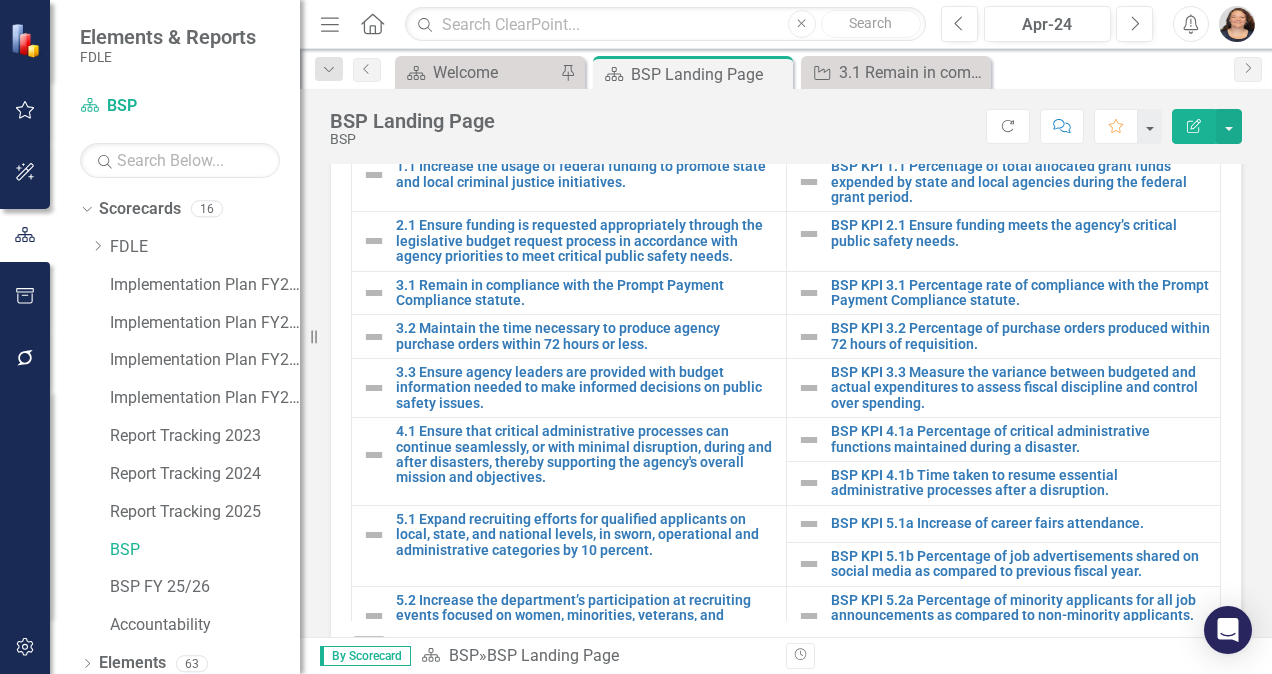 scroll, scrollTop: 746, scrollLeft: 0, axis: vertical 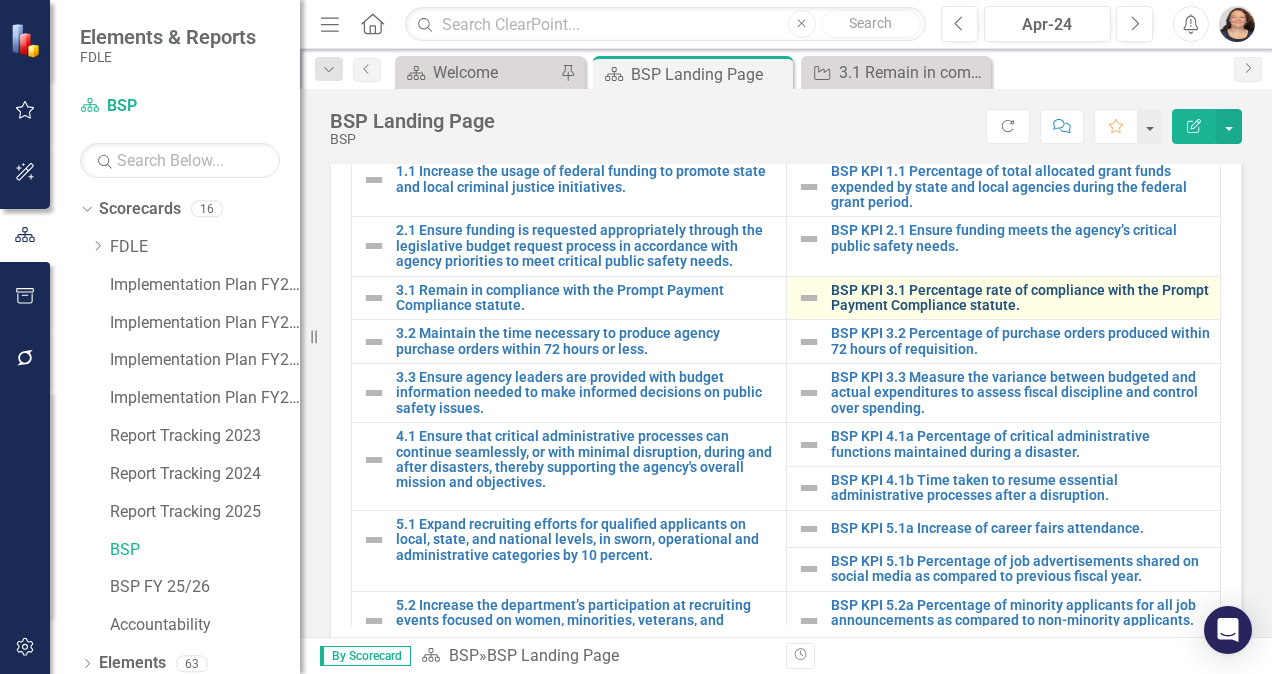 click on "BSP KPI 3.1 Percentage rate of compliance with the Prompt Payment Compliance statute." at bounding box center [1021, 298] 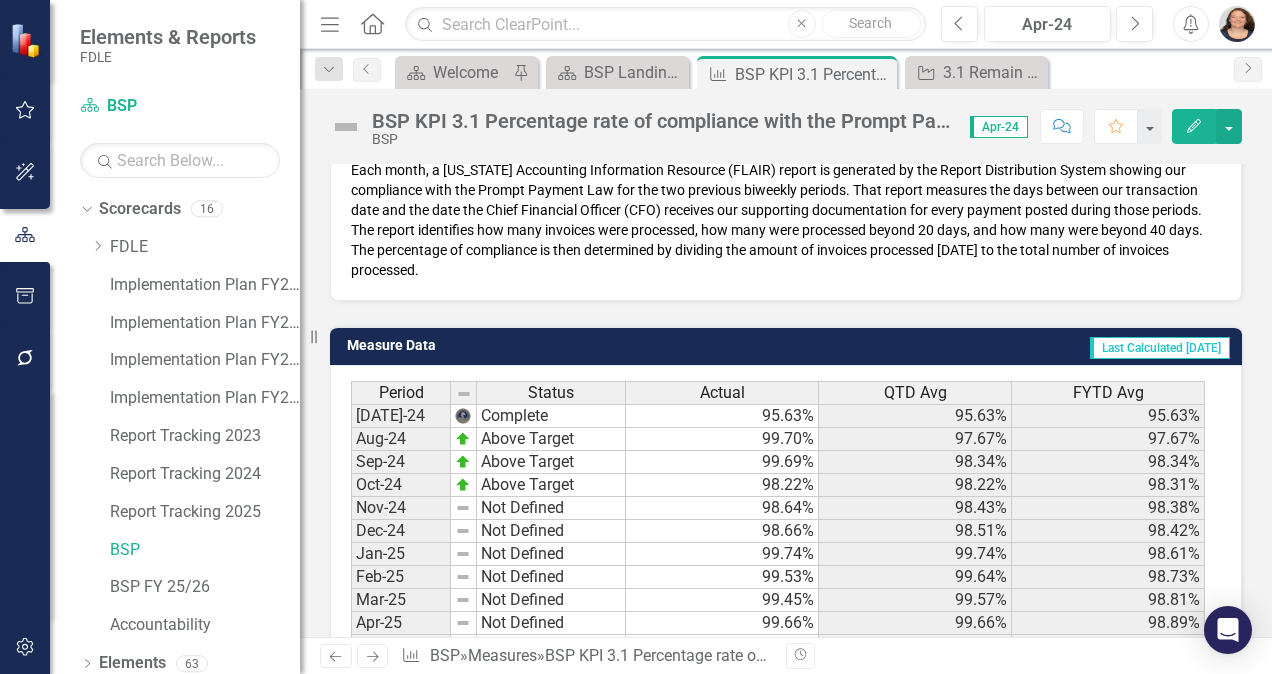 scroll, scrollTop: 611, scrollLeft: 0, axis: vertical 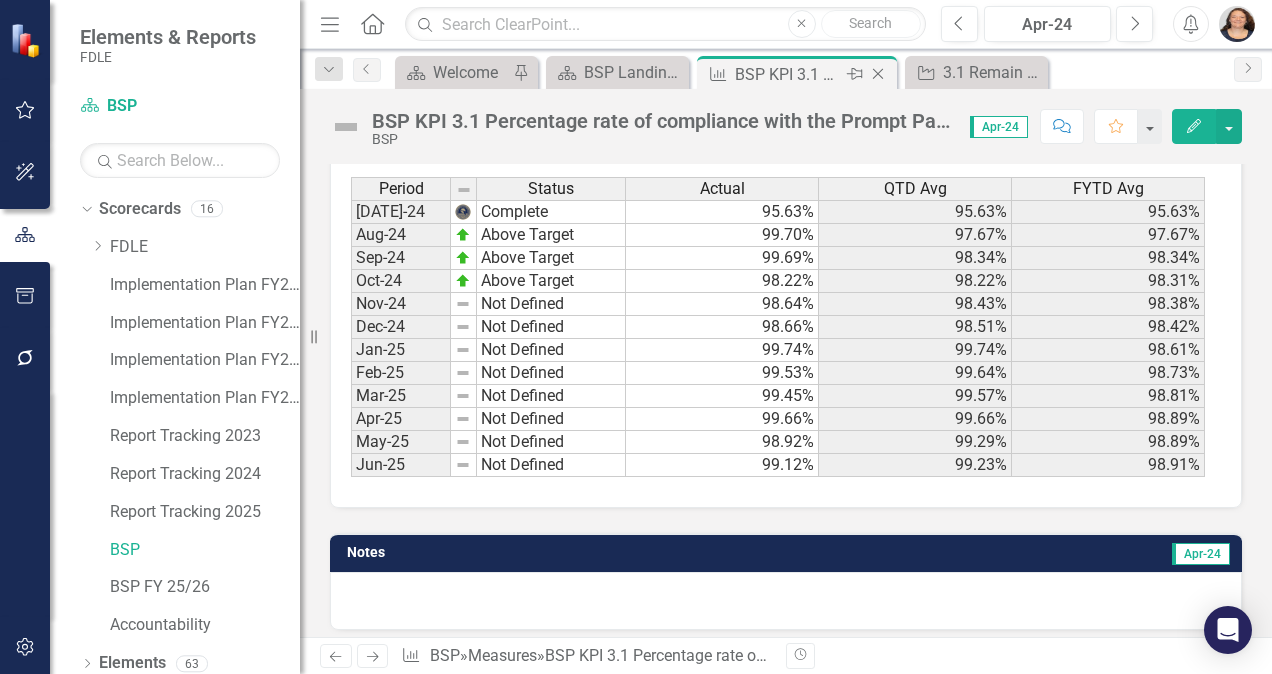 click on "Close" 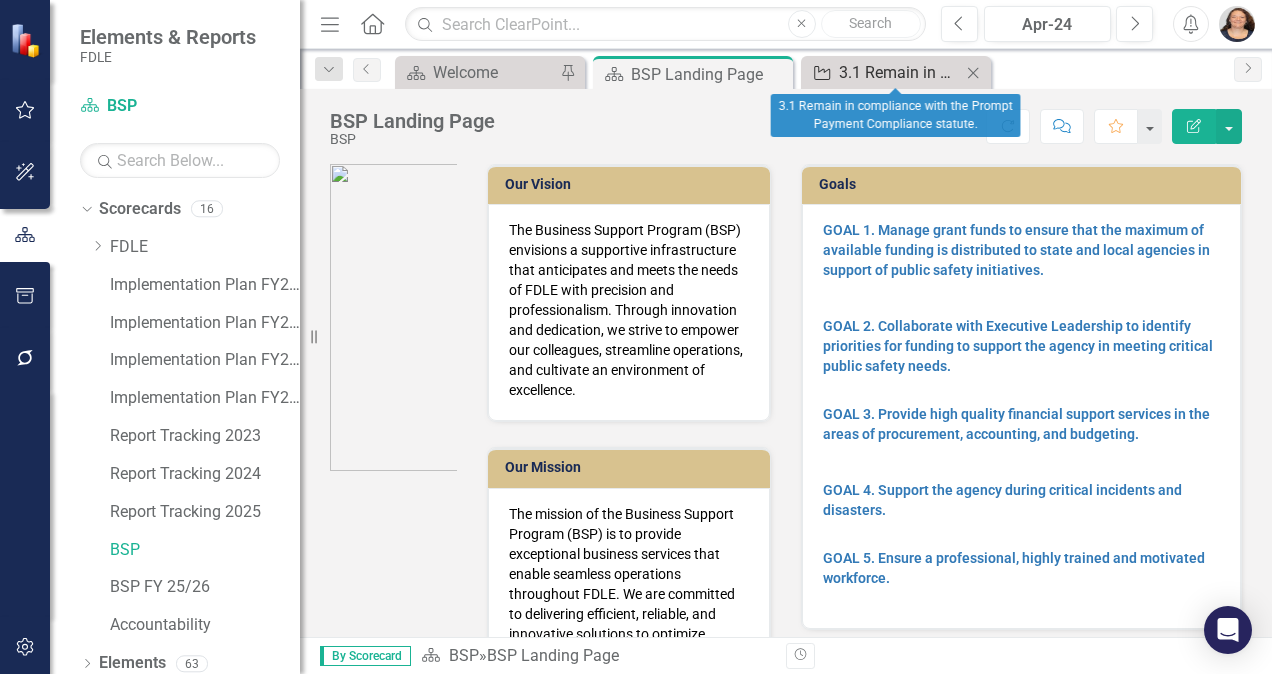 click on "3.1 Remain in compliance with the Prompt Payment Compliance statute." at bounding box center (900, 72) 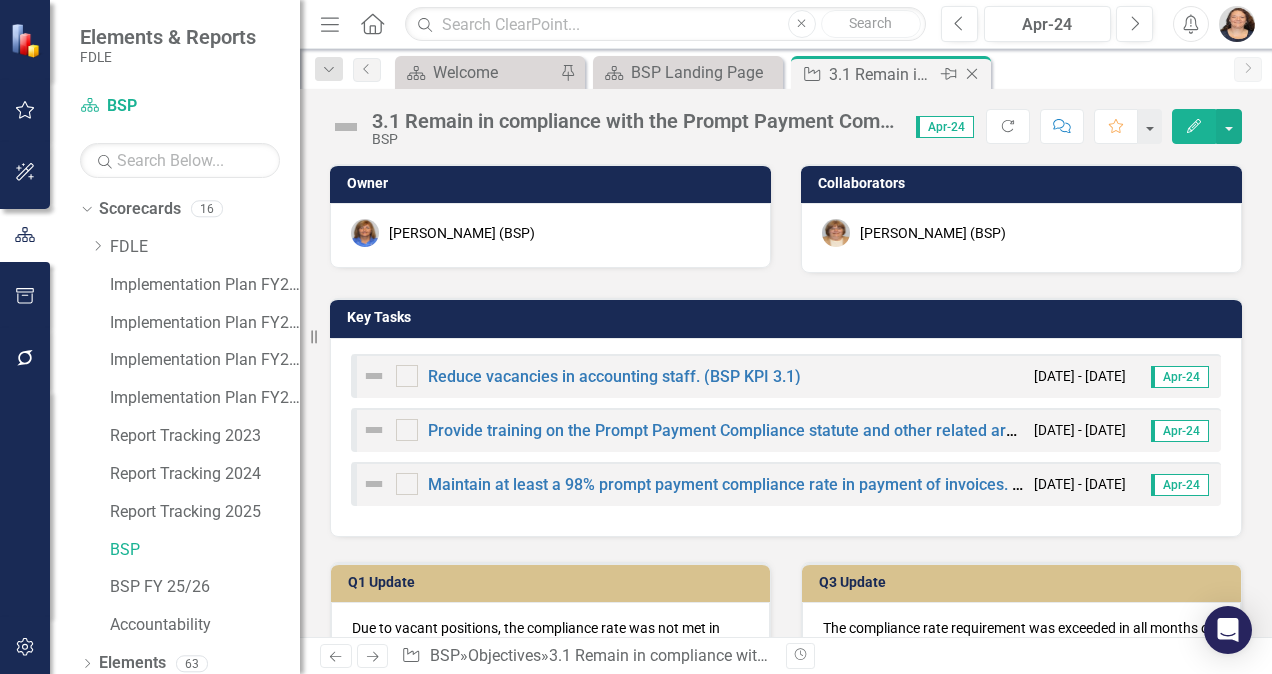 click on "Close" 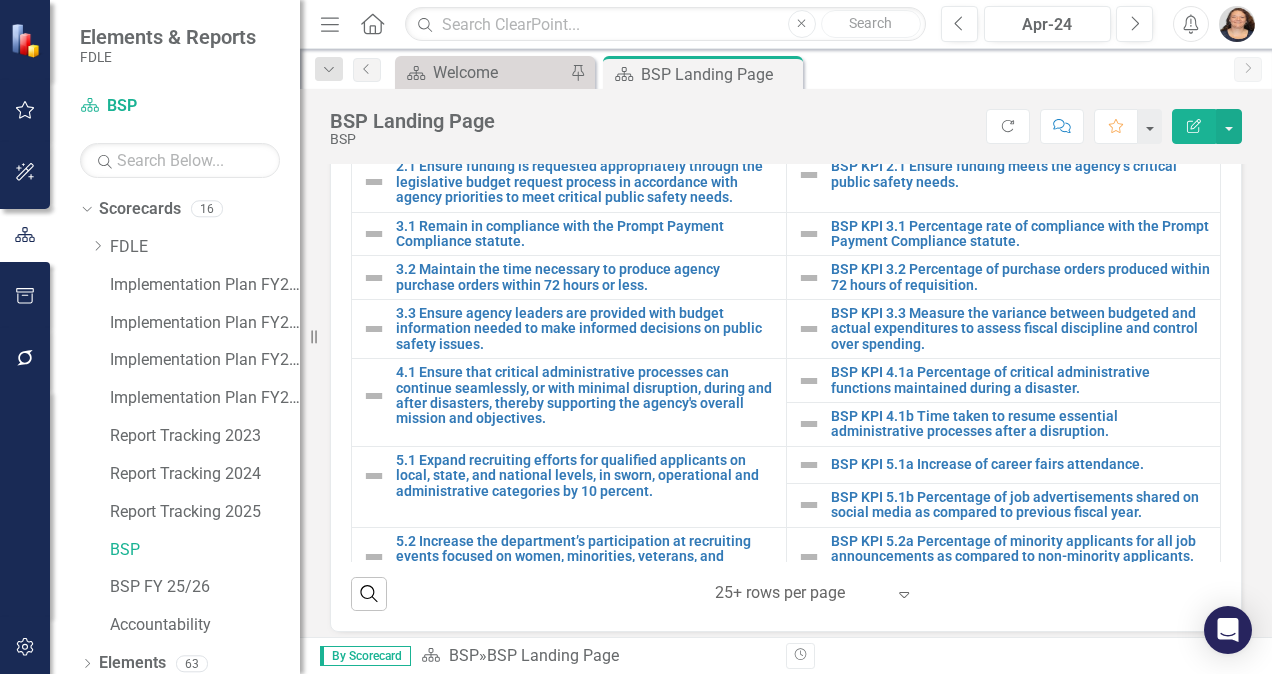 scroll, scrollTop: 815, scrollLeft: 0, axis: vertical 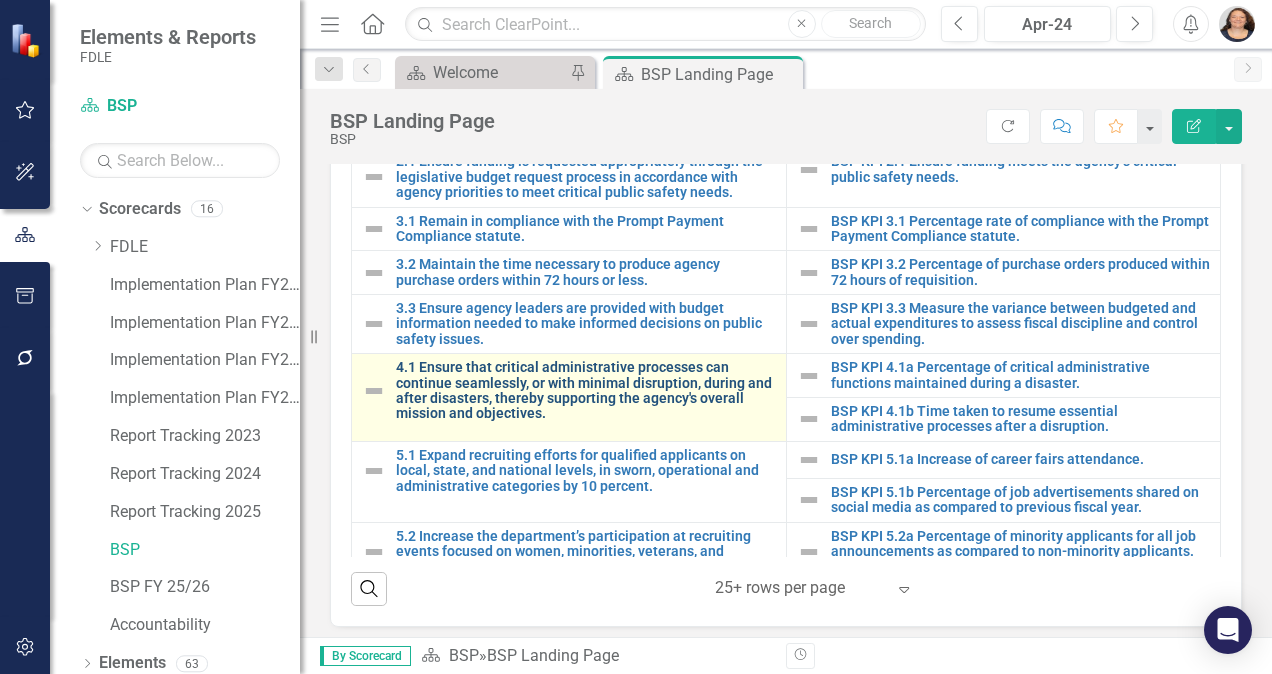 click on "4.1 Ensure that critical administrative processes can continue seamlessly, or with minimal disruption, during and after disasters, thereby supporting the agency's overall mission and objectives." at bounding box center (586, 391) 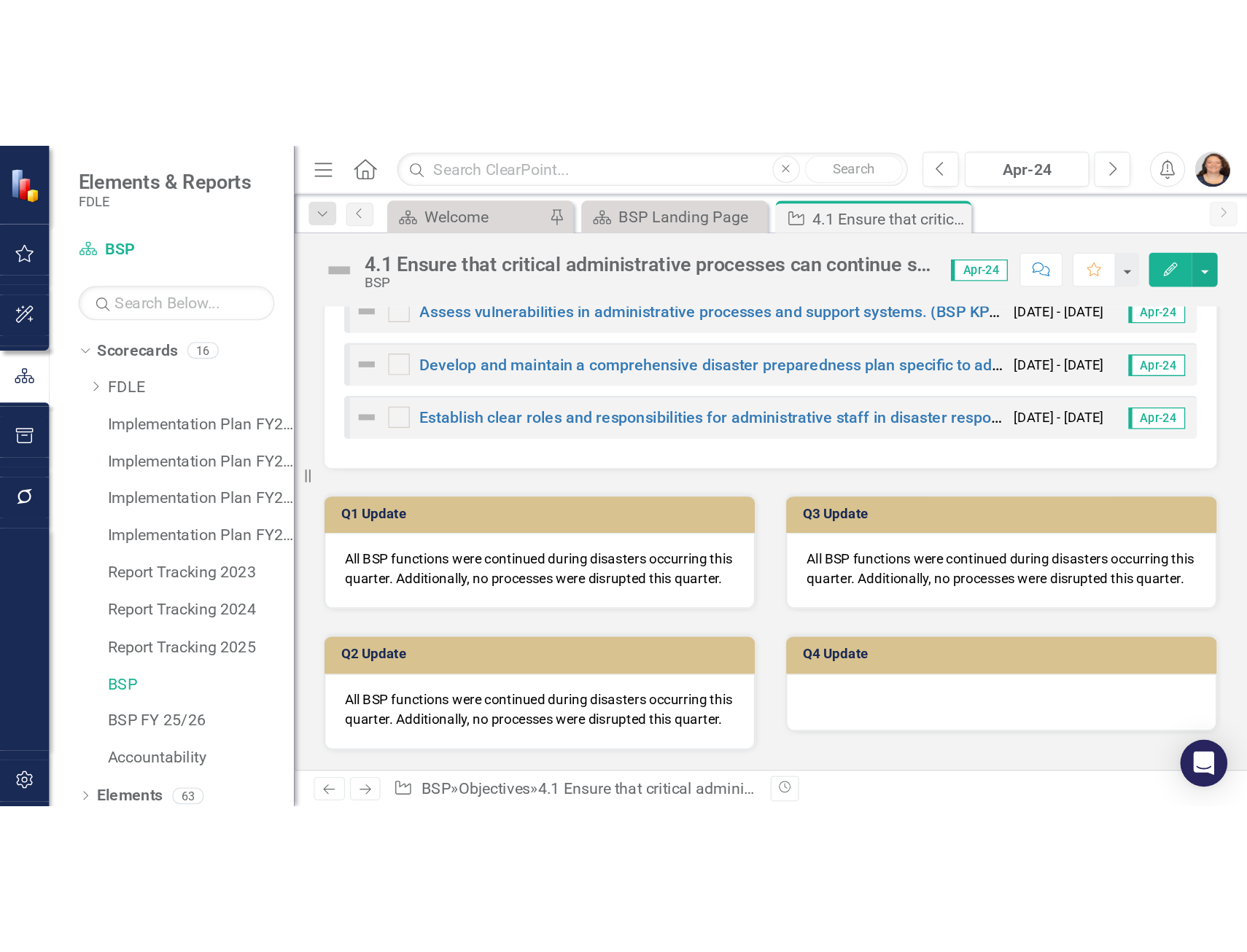 scroll, scrollTop: 0, scrollLeft: 0, axis: both 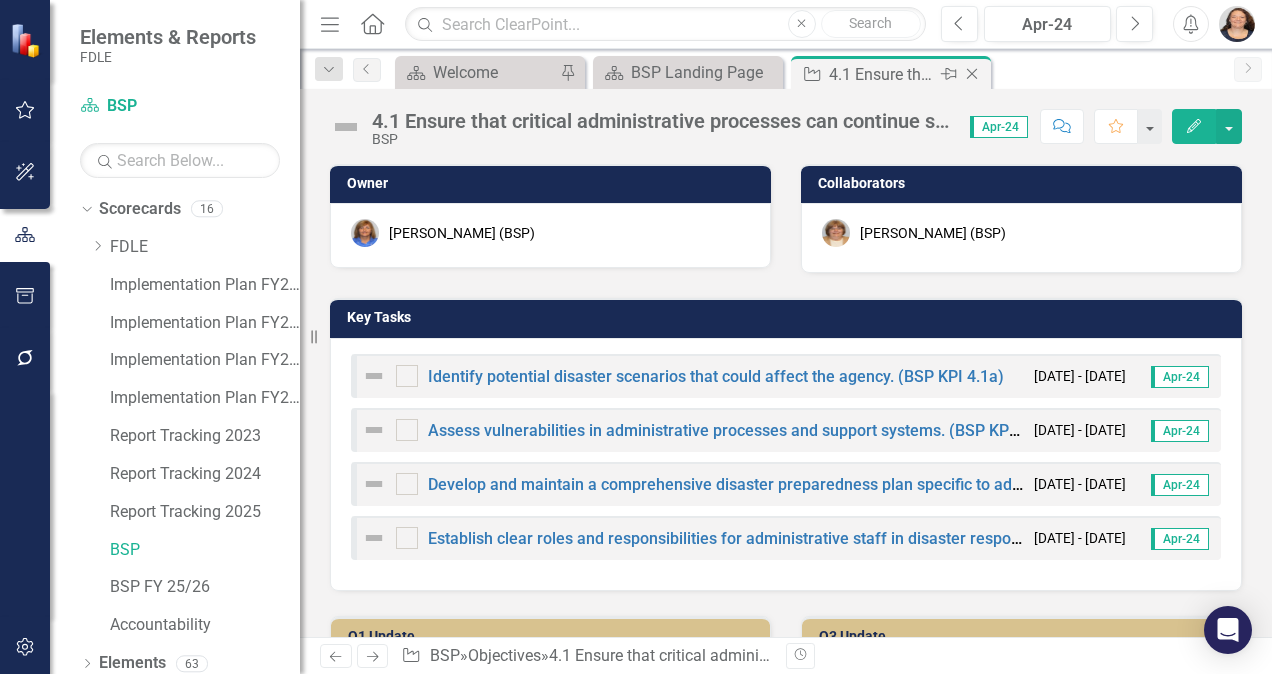 click on "Close" 